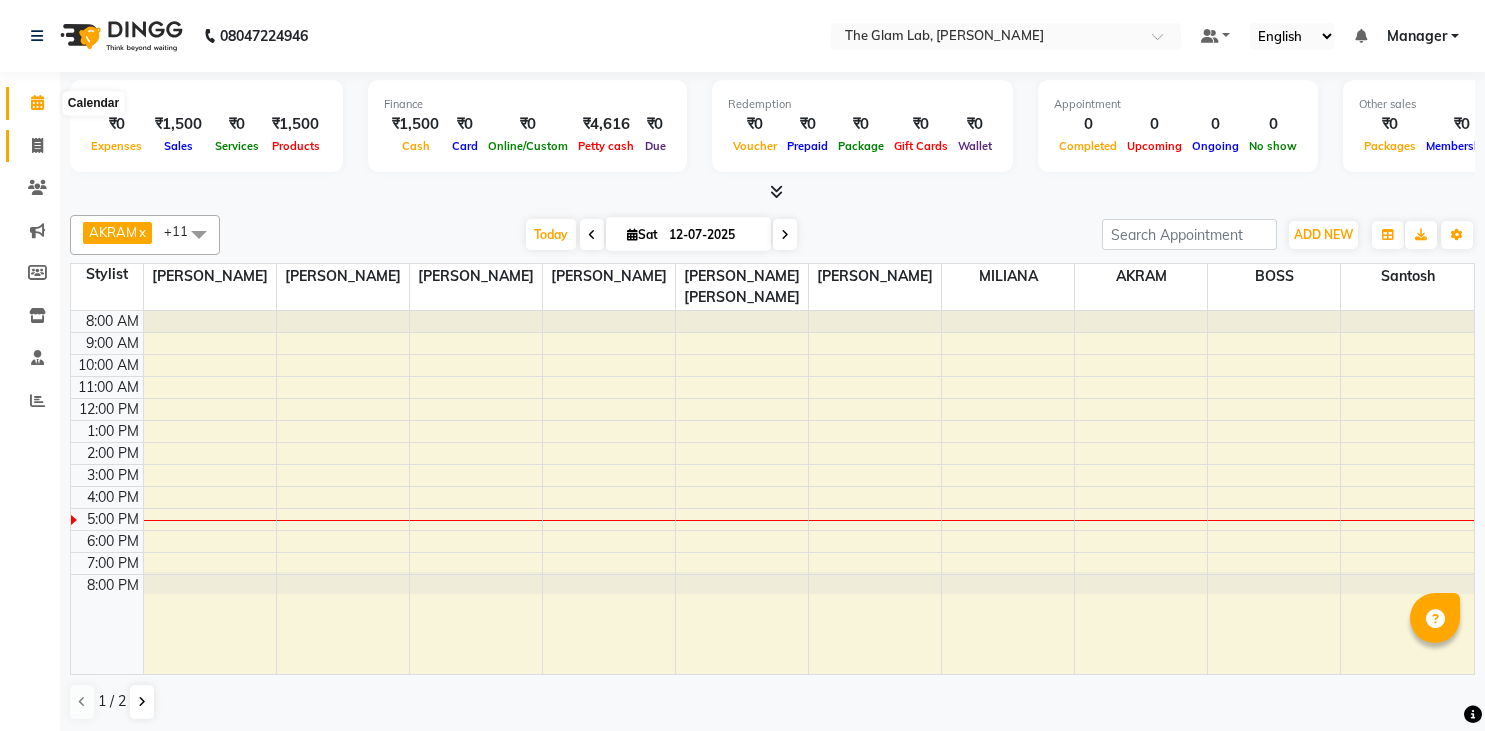 scroll, scrollTop: 0, scrollLeft: 0, axis: both 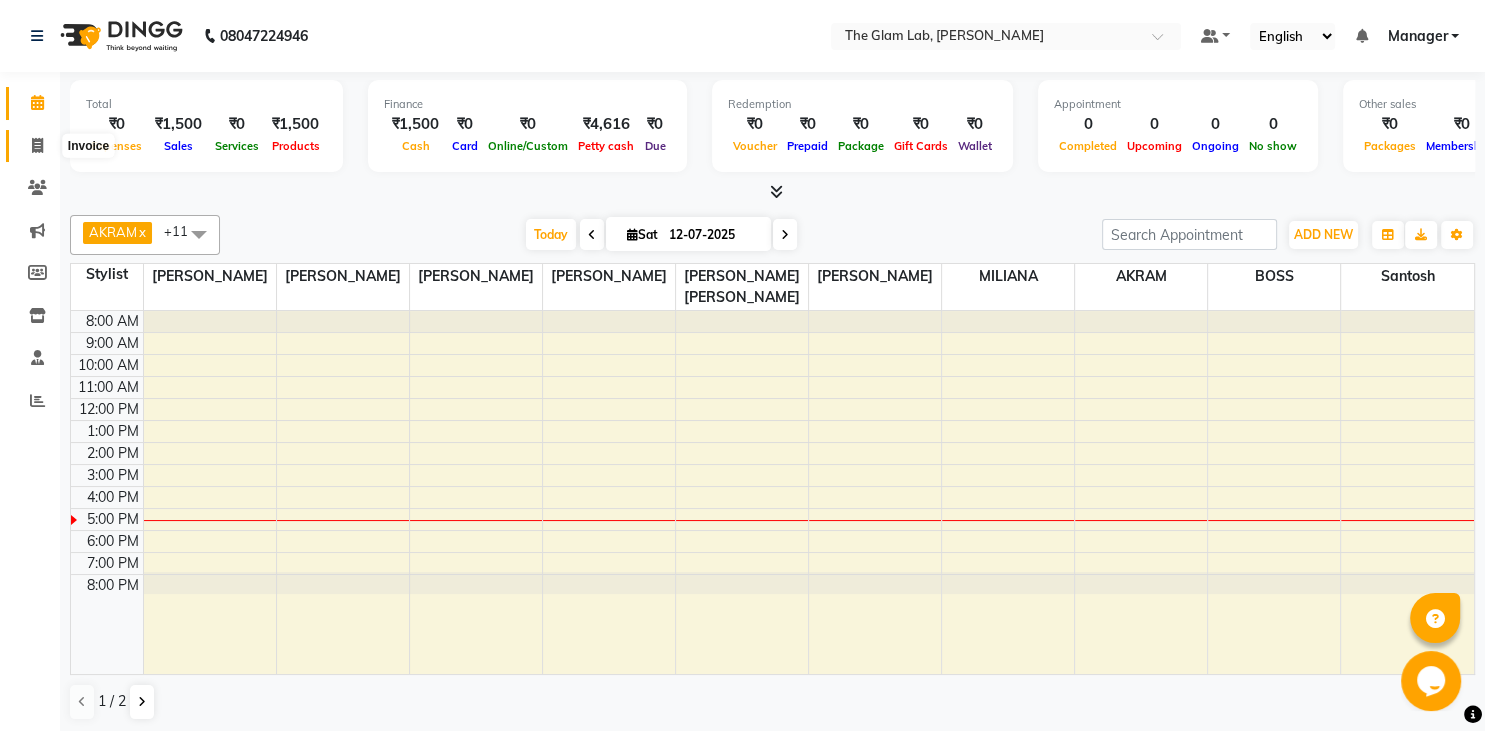 click 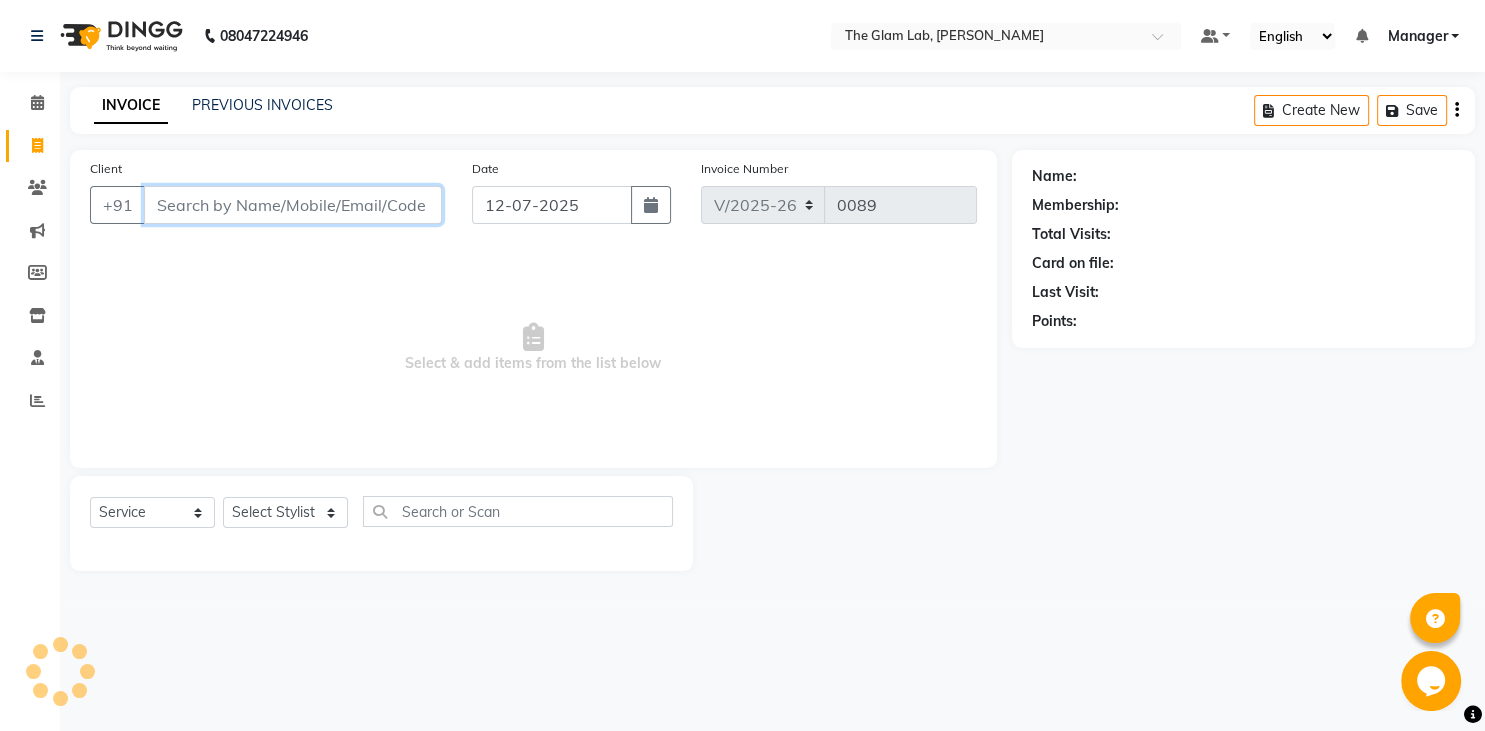 click on "Client" at bounding box center (293, 205) 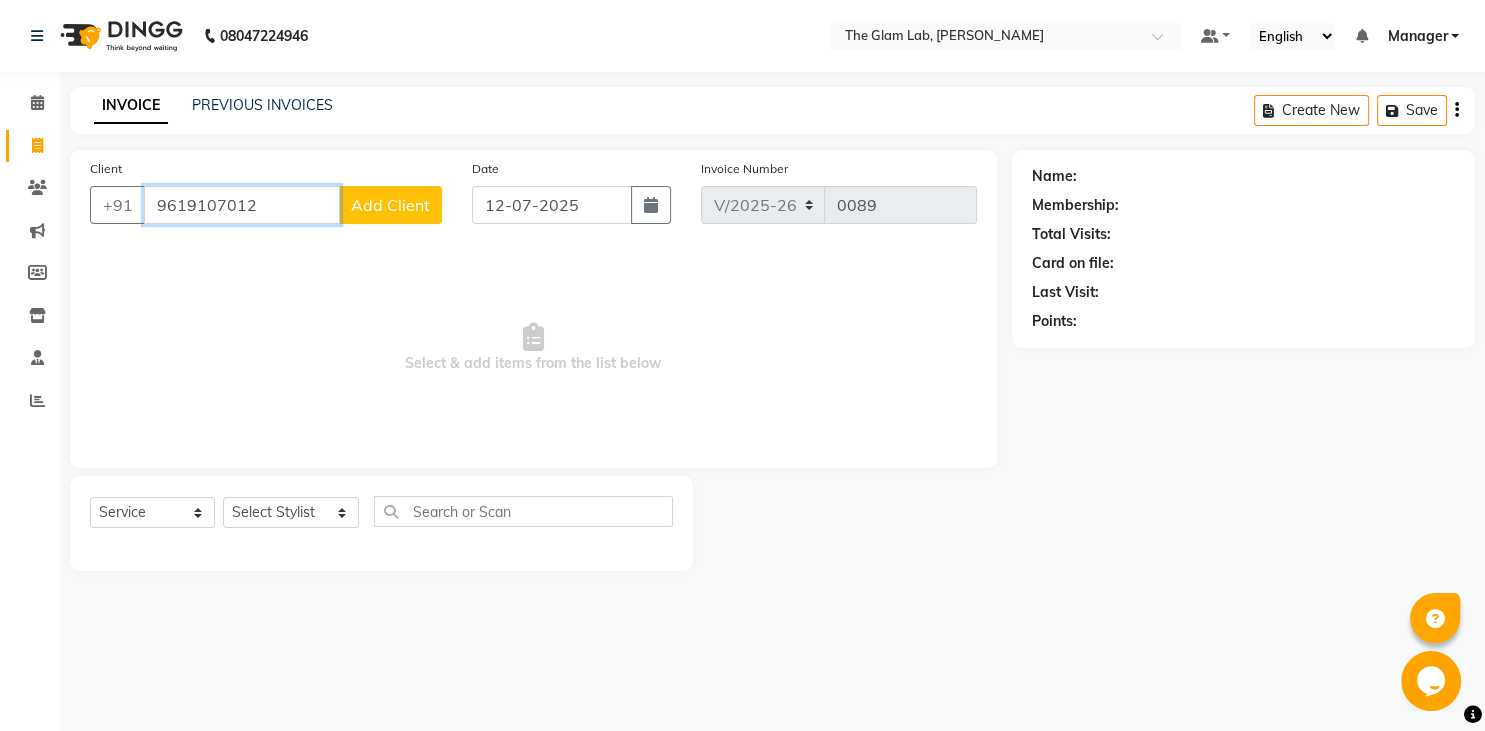 type on "9619107012" 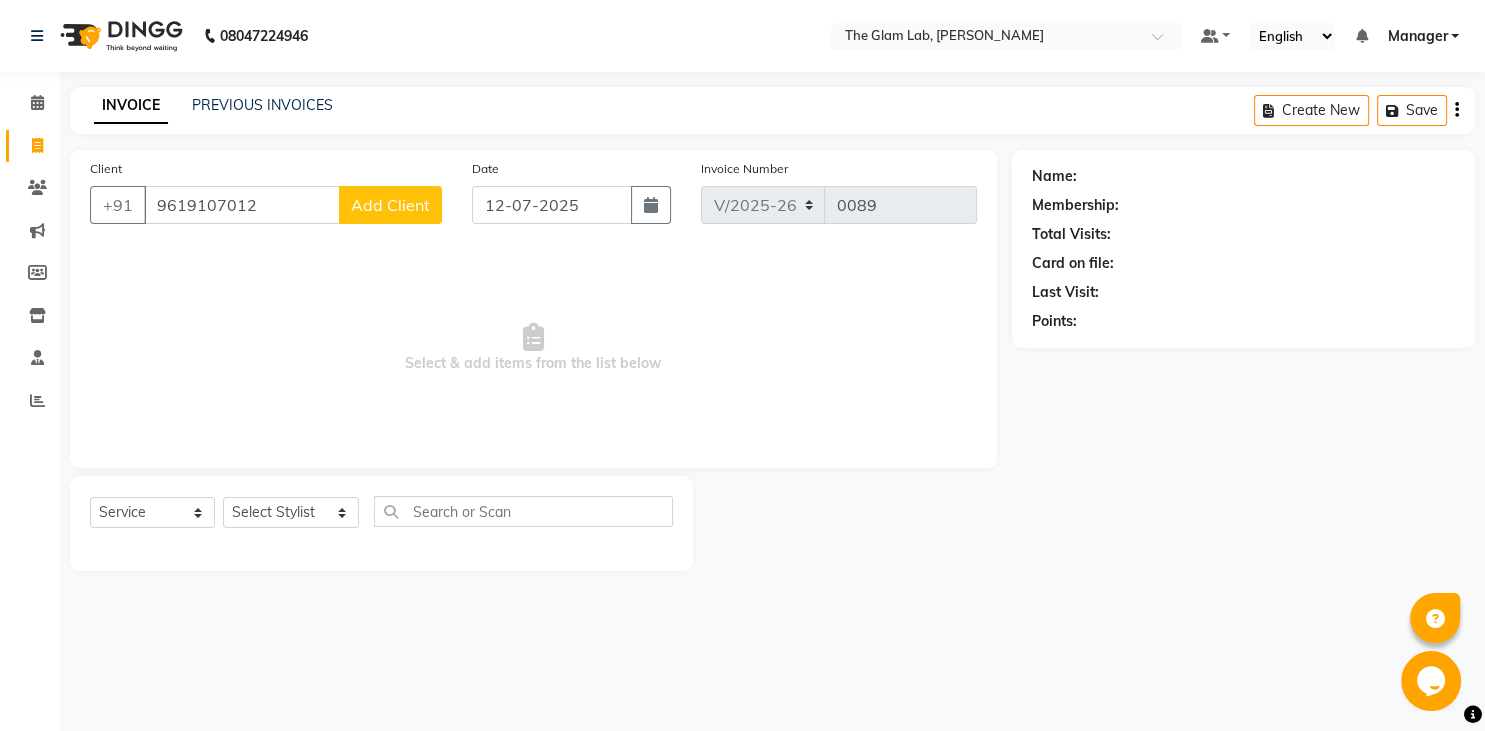 click on "Add Client" 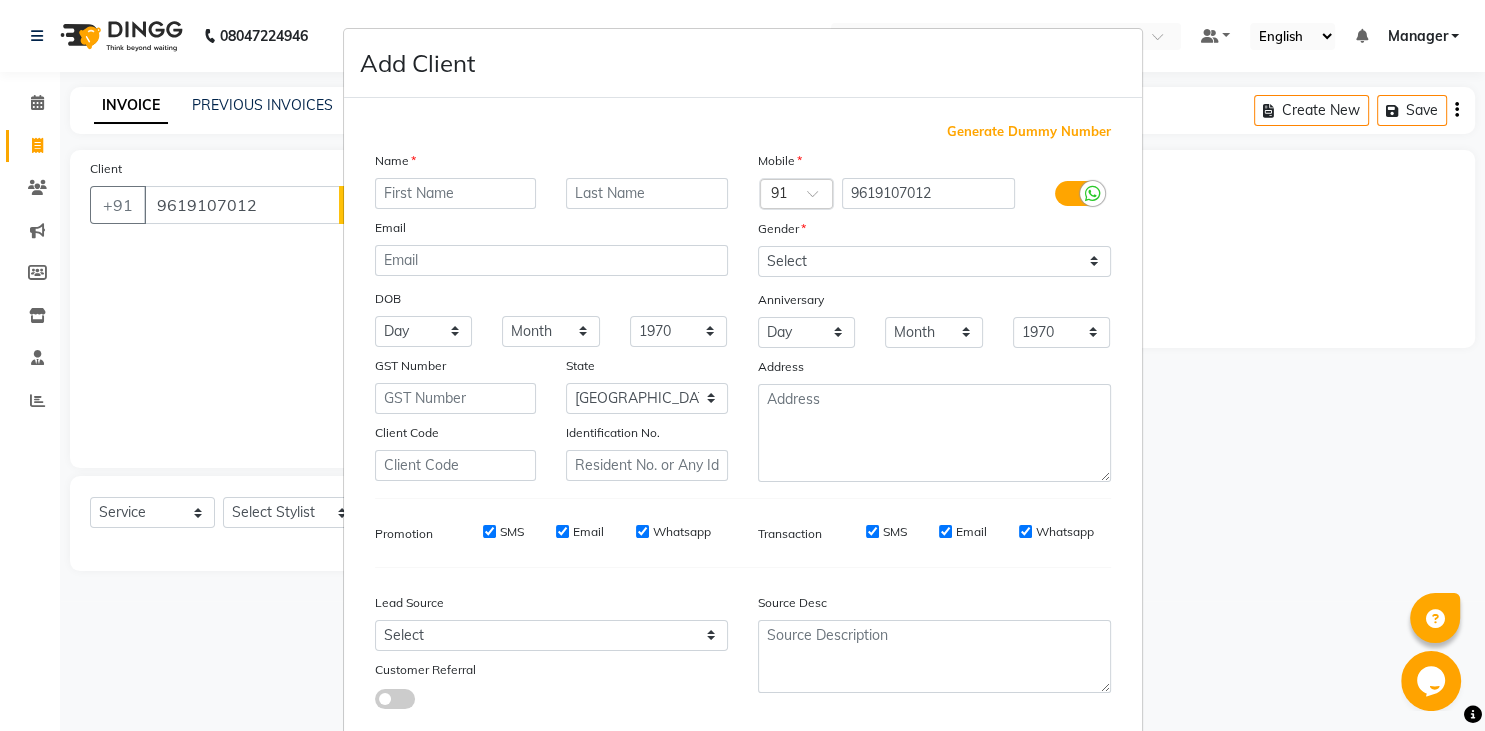 click at bounding box center [456, 193] 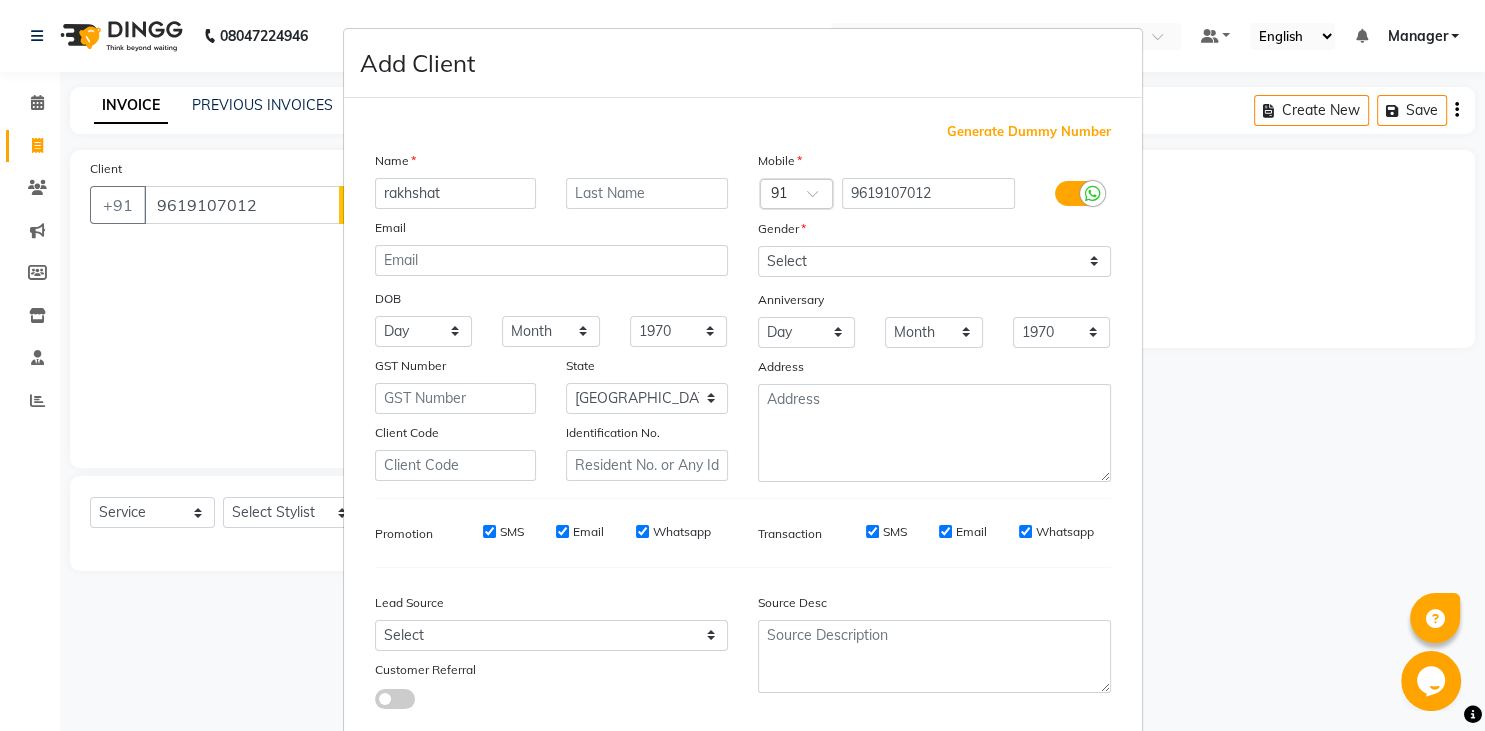 click on "rakhshat" at bounding box center (456, 193) 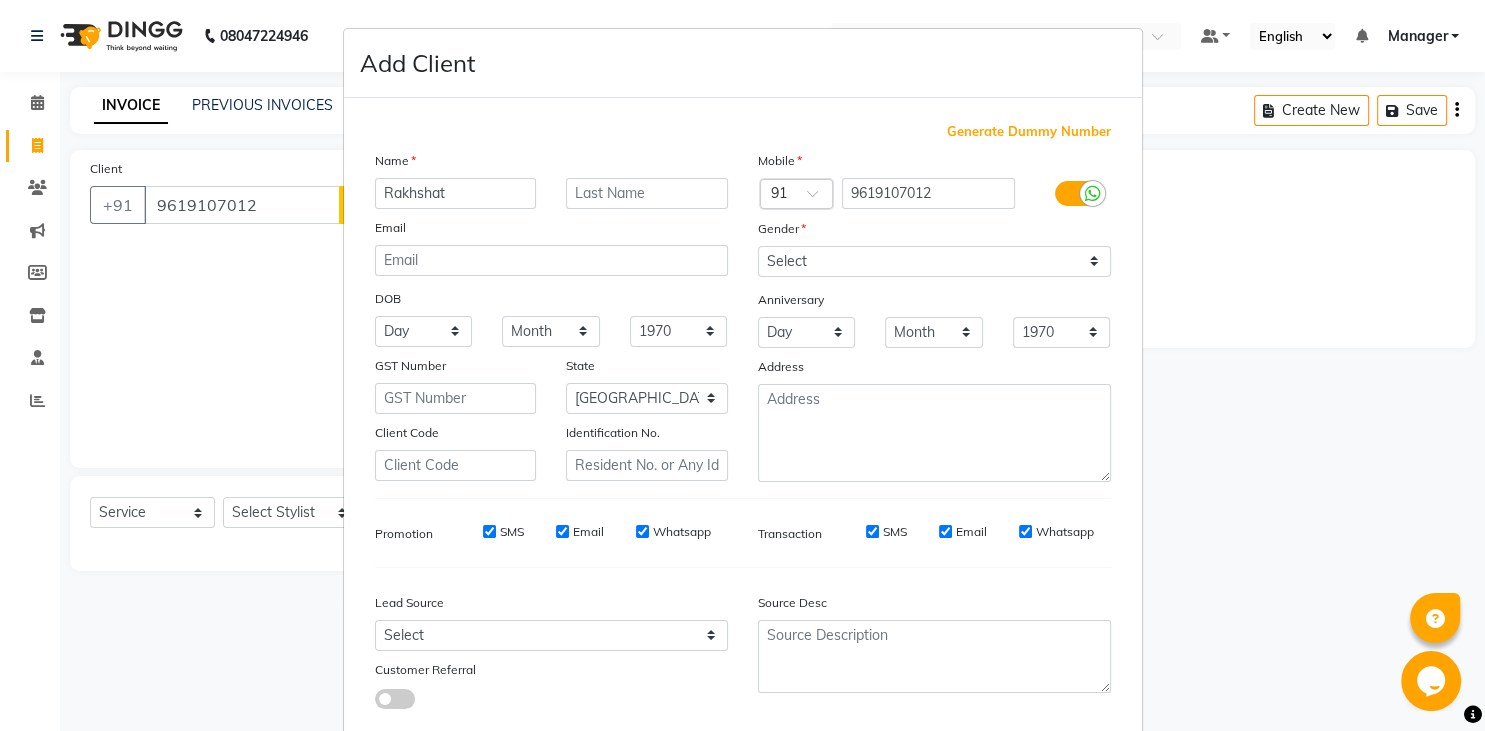 type on "Rakhshat" 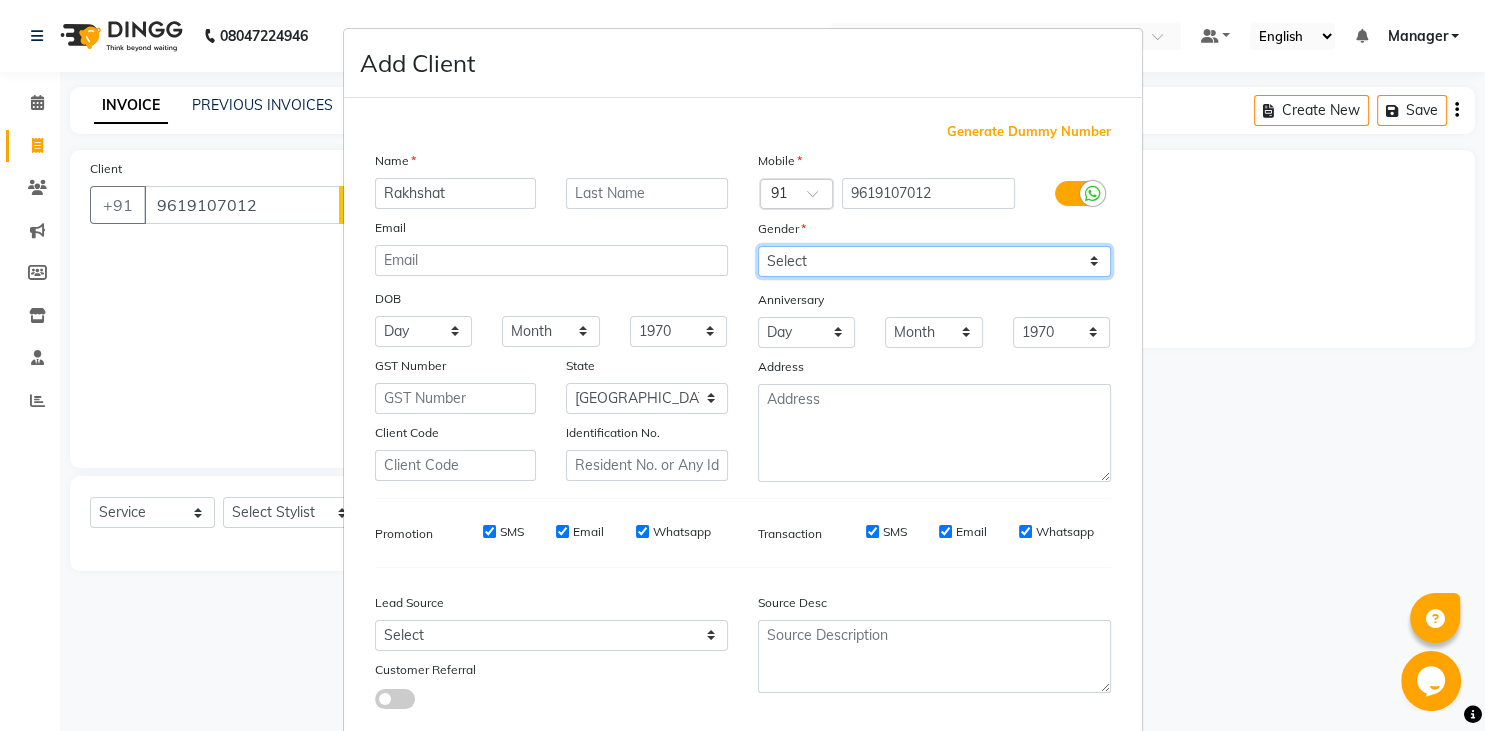 click on "Select [DEMOGRAPHIC_DATA] [DEMOGRAPHIC_DATA] Other Prefer Not To Say" at bounding box center (934, 261) 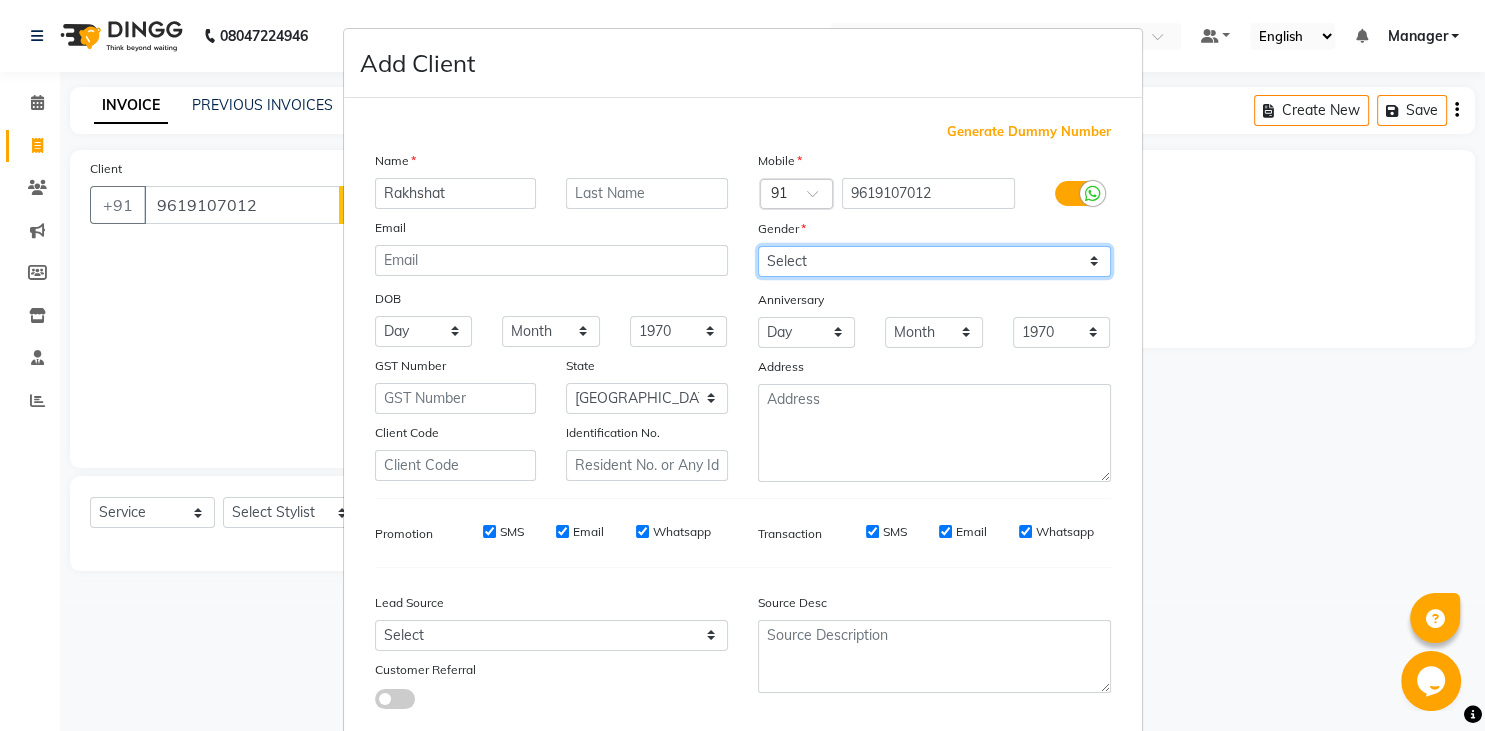 select on "[DEMOGRAPHIC_DATA]" 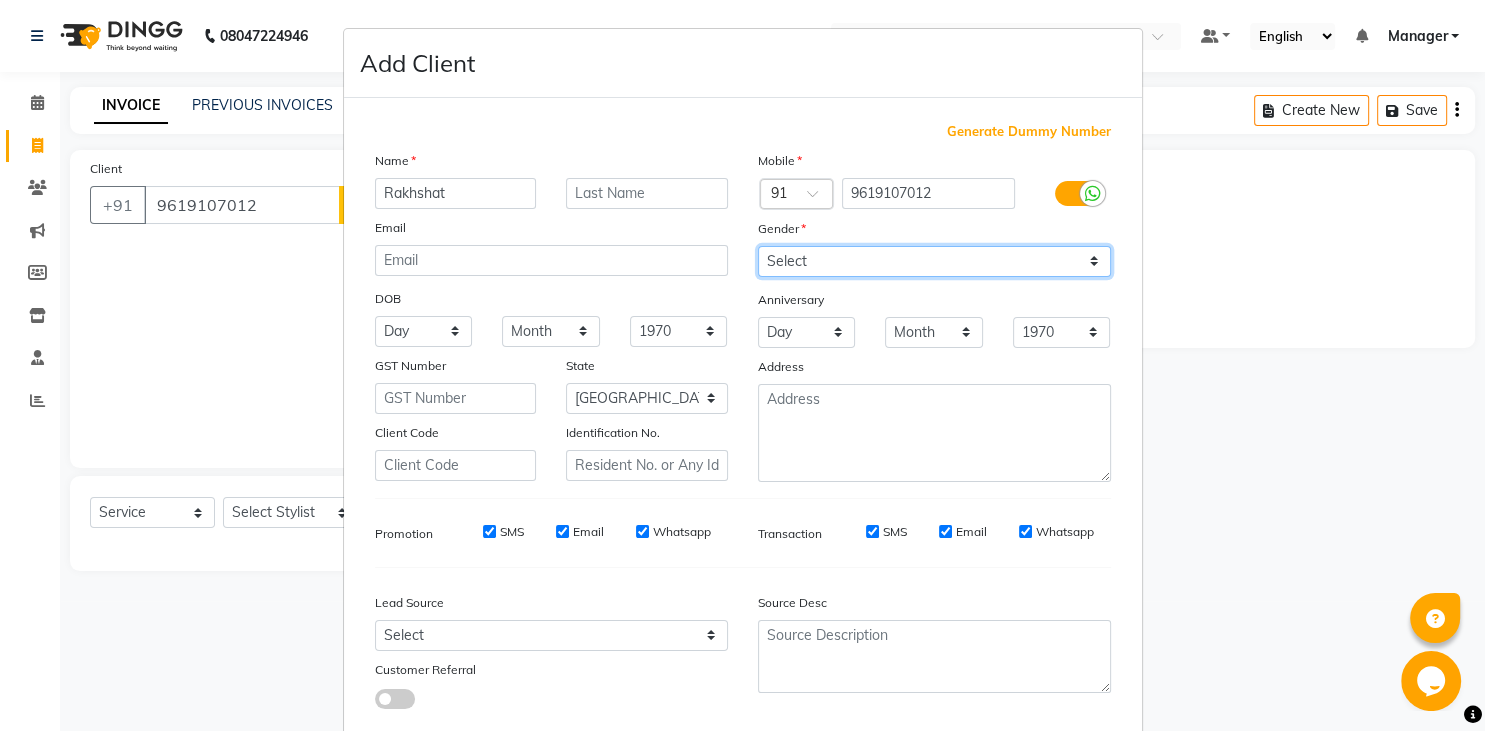 click on "[DEMOGRAPHIC_DATA]" at bounding box center (0, 0) 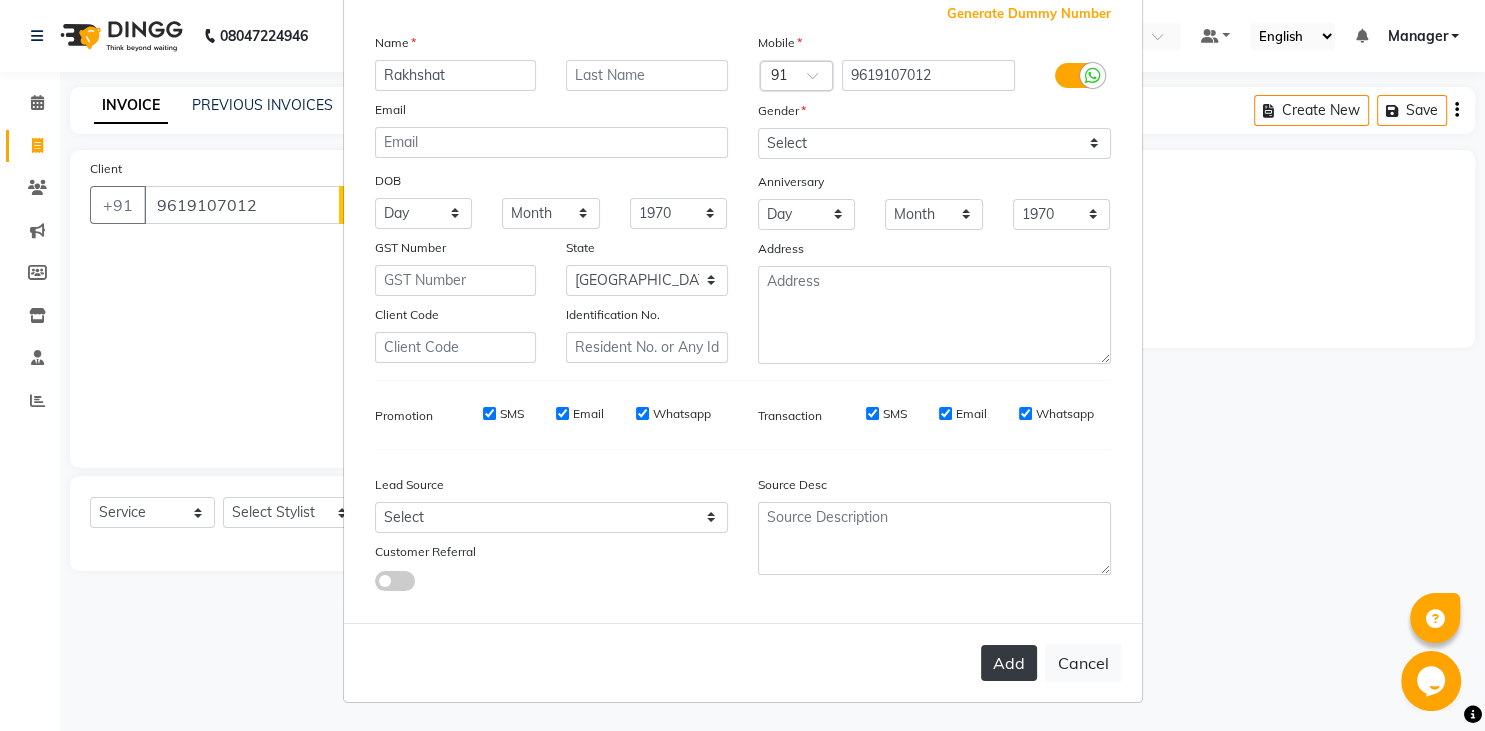 click on "Add" at bounding box center (1009, 663) 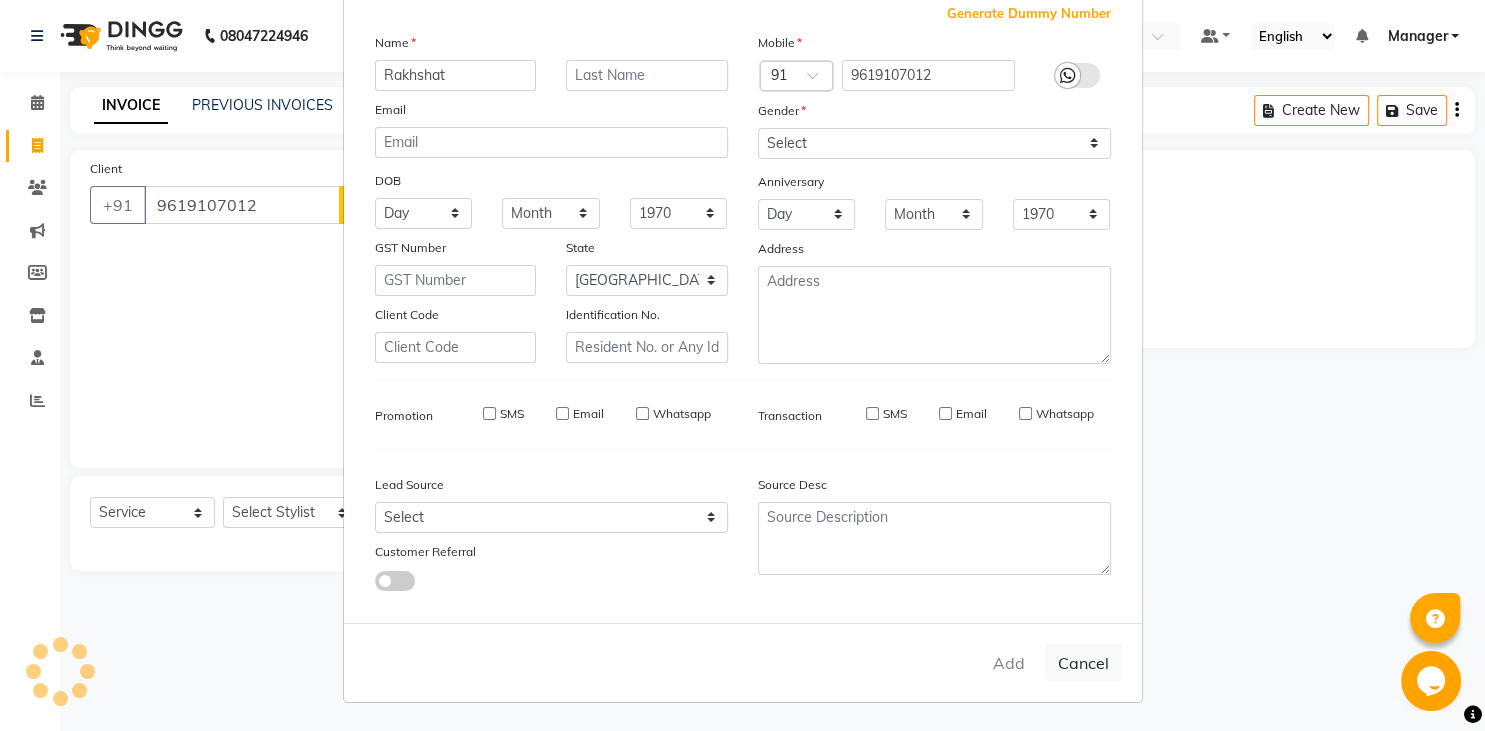 type 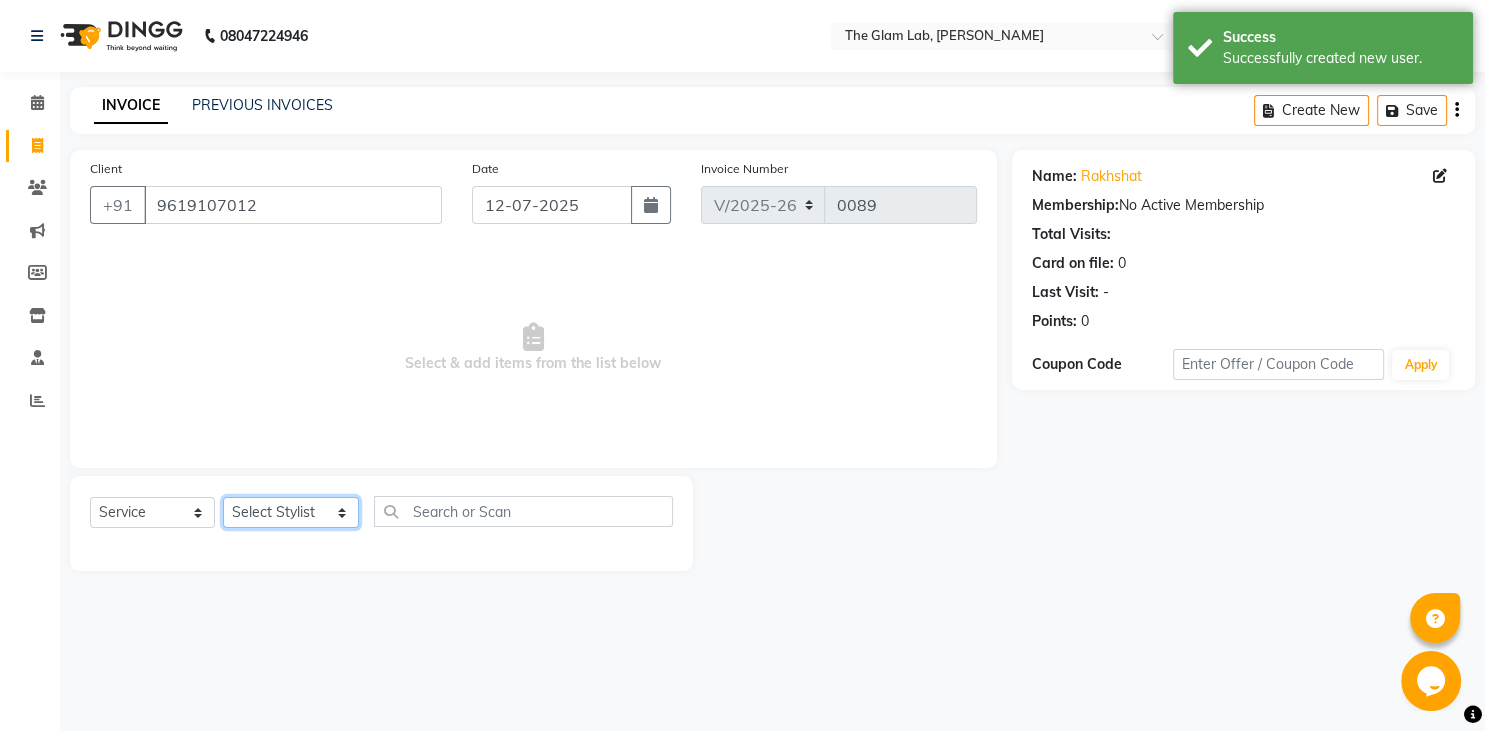 click on "Select Stylist [PERSON_NAME] [PERSON_NAME] [PERSON_NAME] BOSS [PERSON_NAME] Manager    [PERSON_NAME]  [PERSON_NAME] [PERSON_NAME] [PERSON_NAME] [PERSON_NAME]  [PERSON_NAME] [PERSON_NAME] SANKAT" 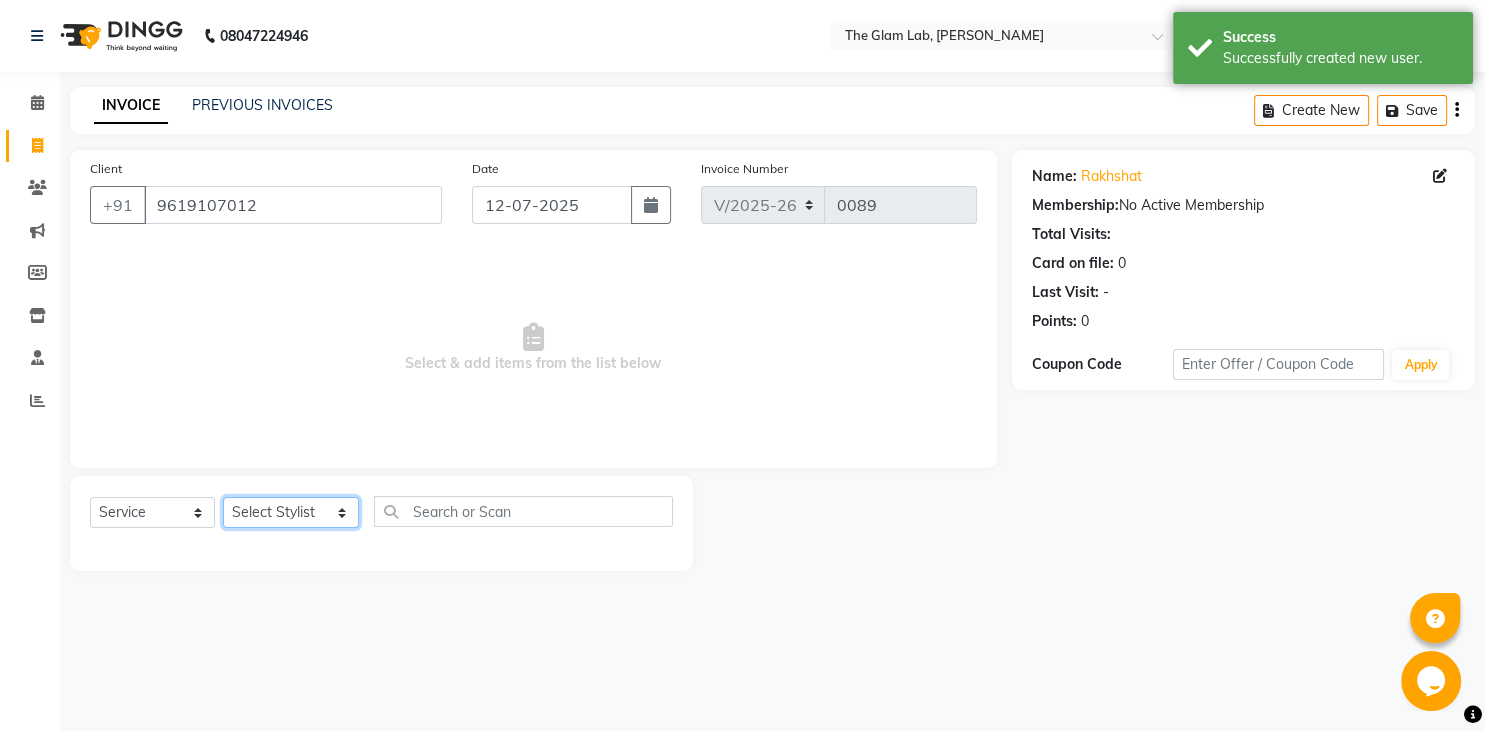select on "79461" 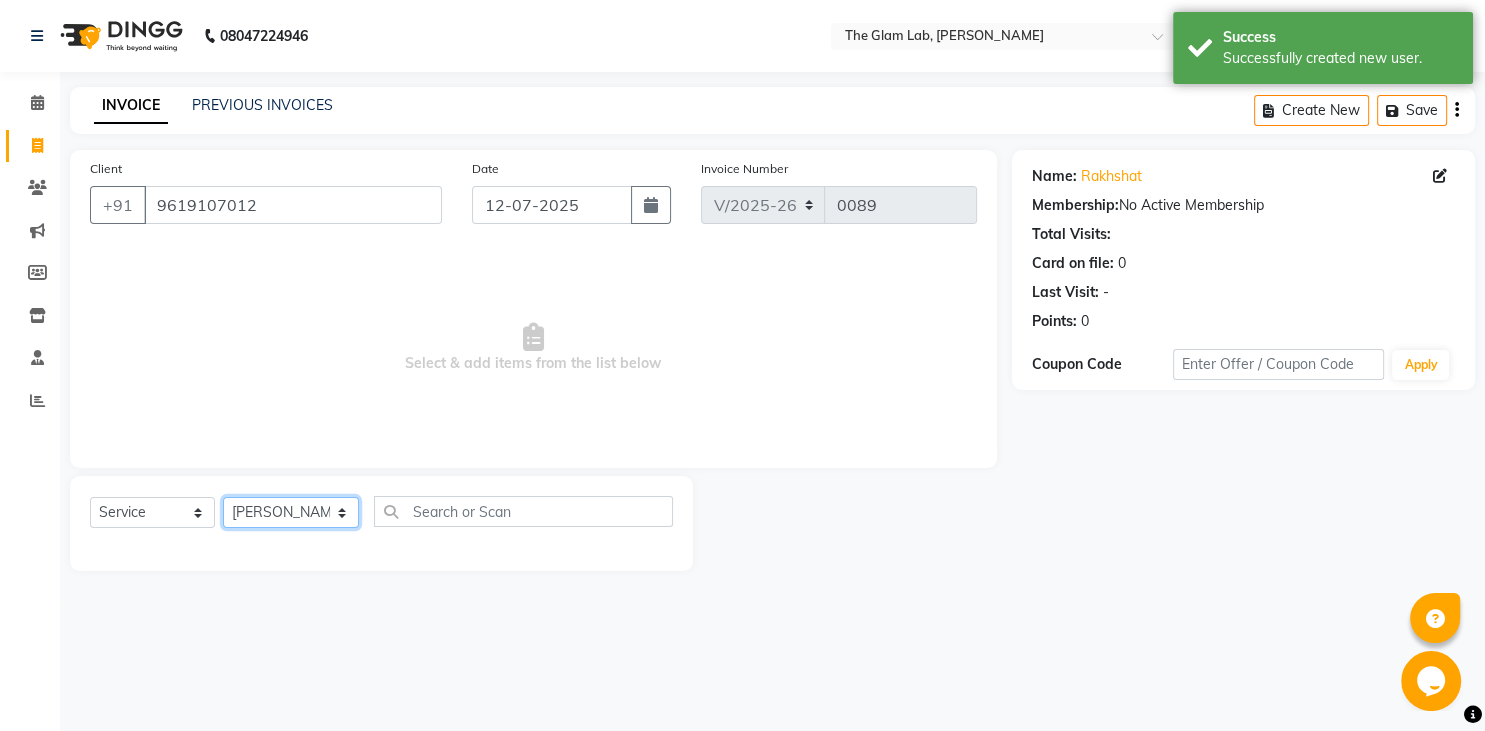 click on "[PERSON_NAME]" 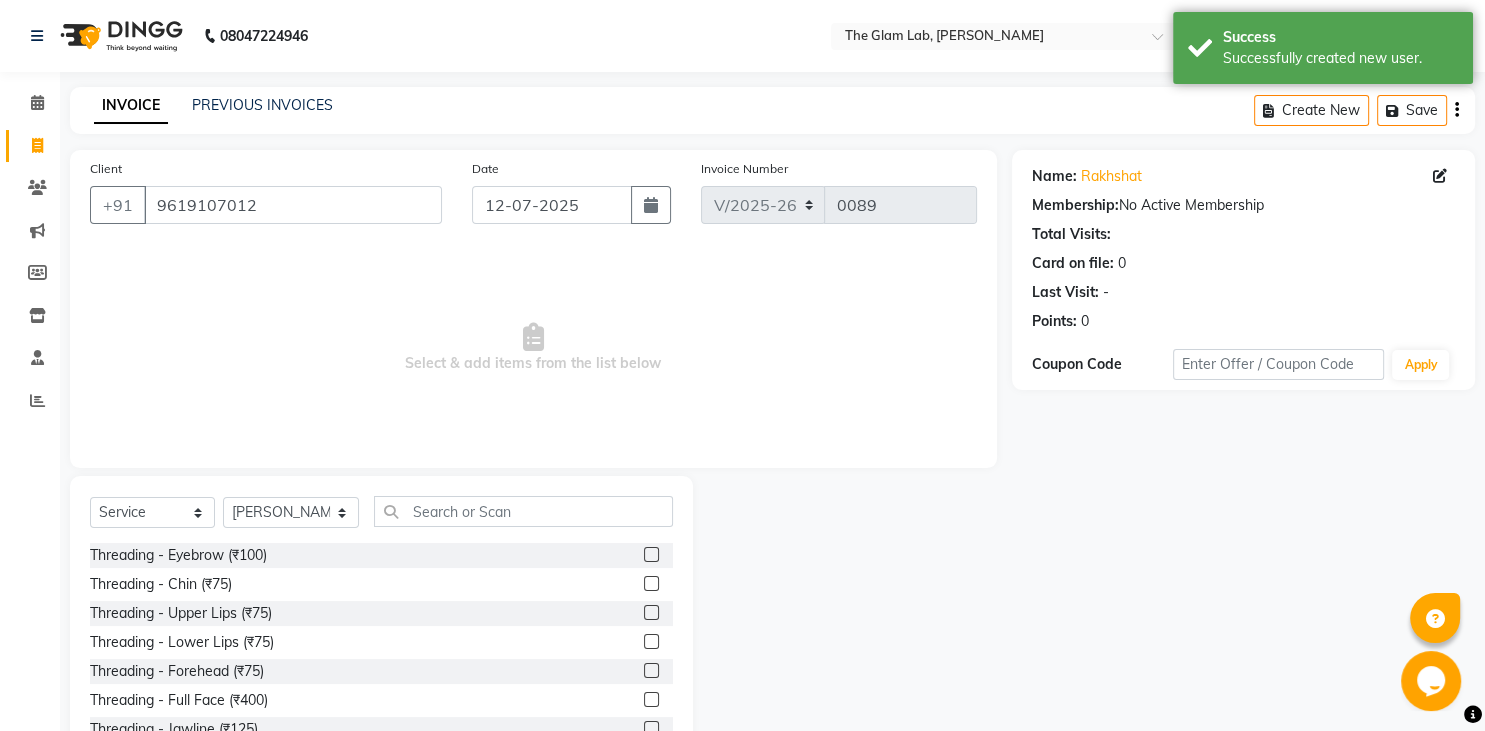 click 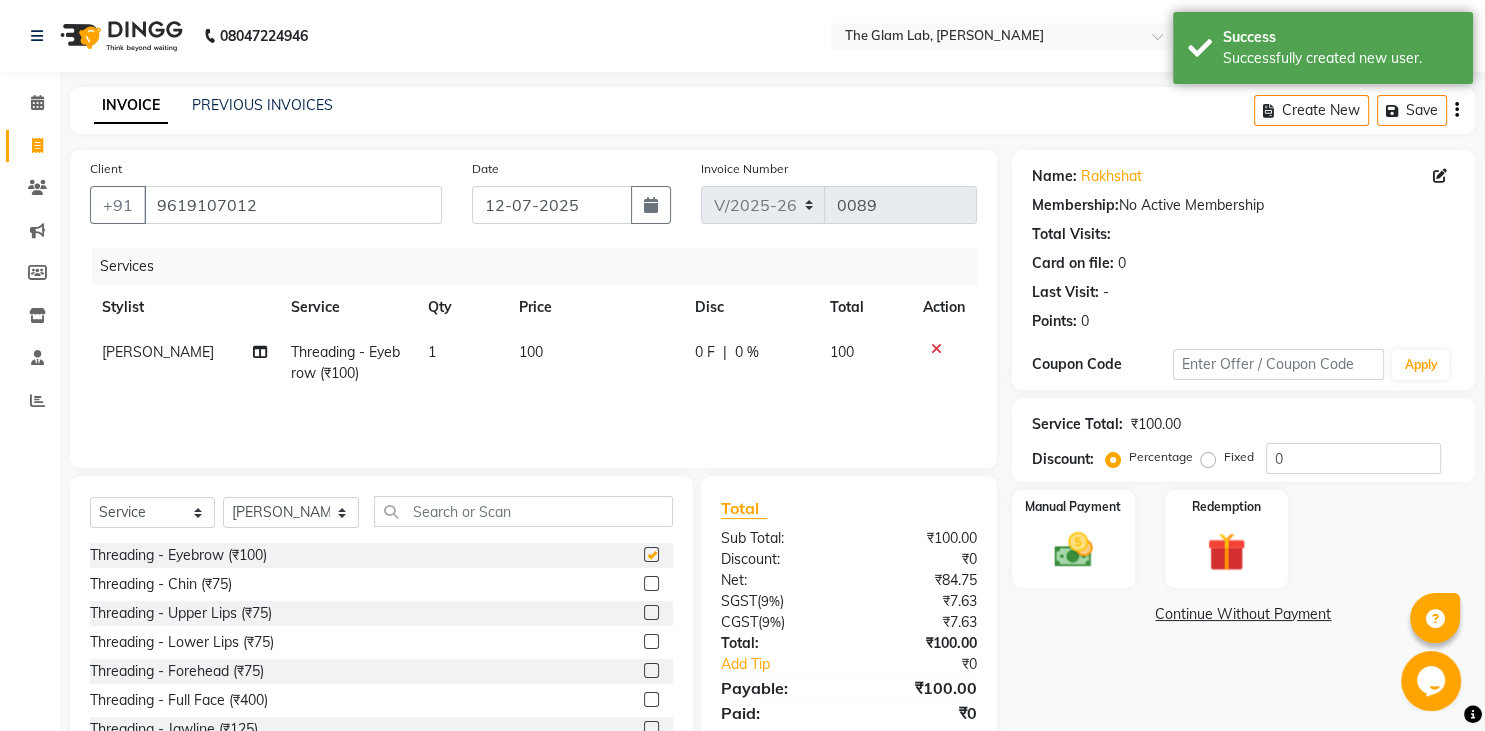 checkbox on "false" 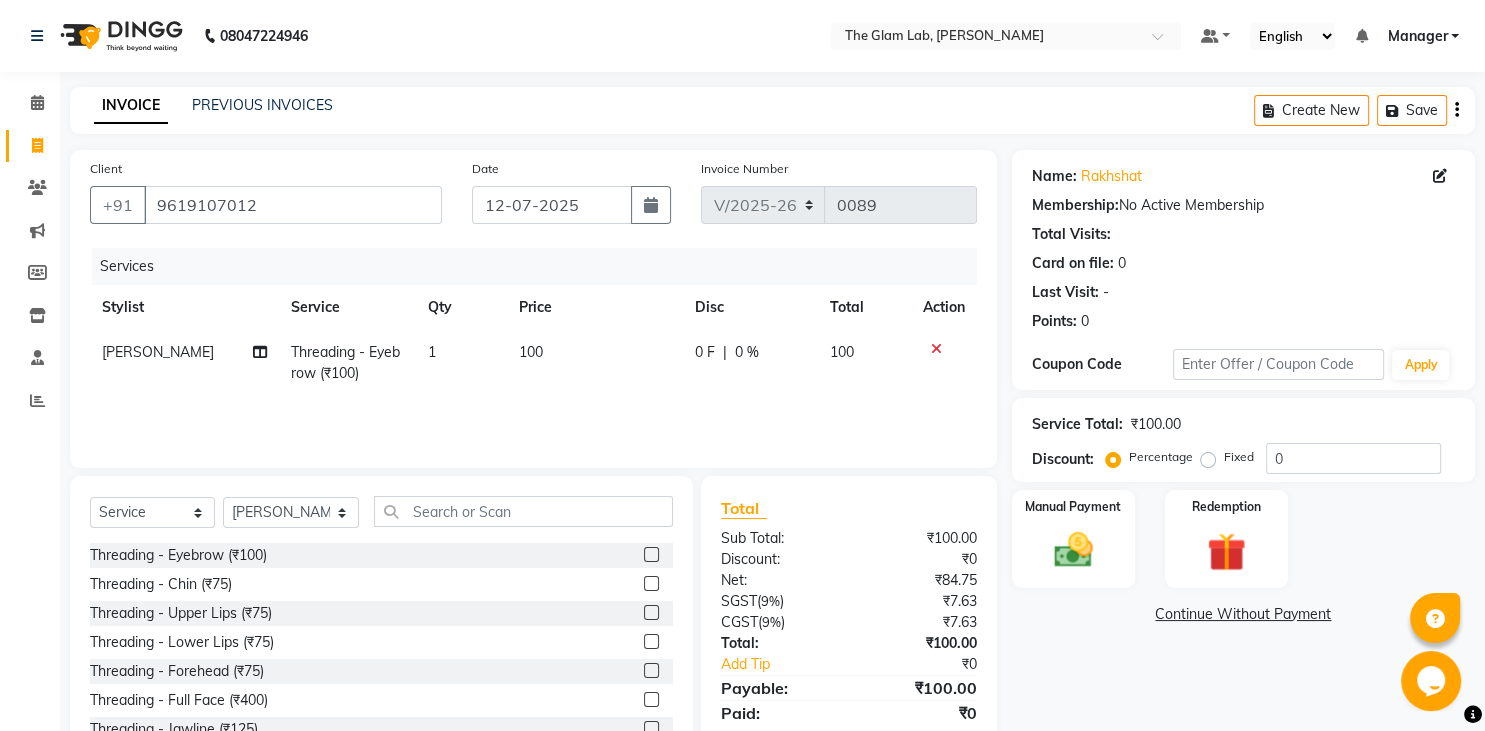 click on "100" 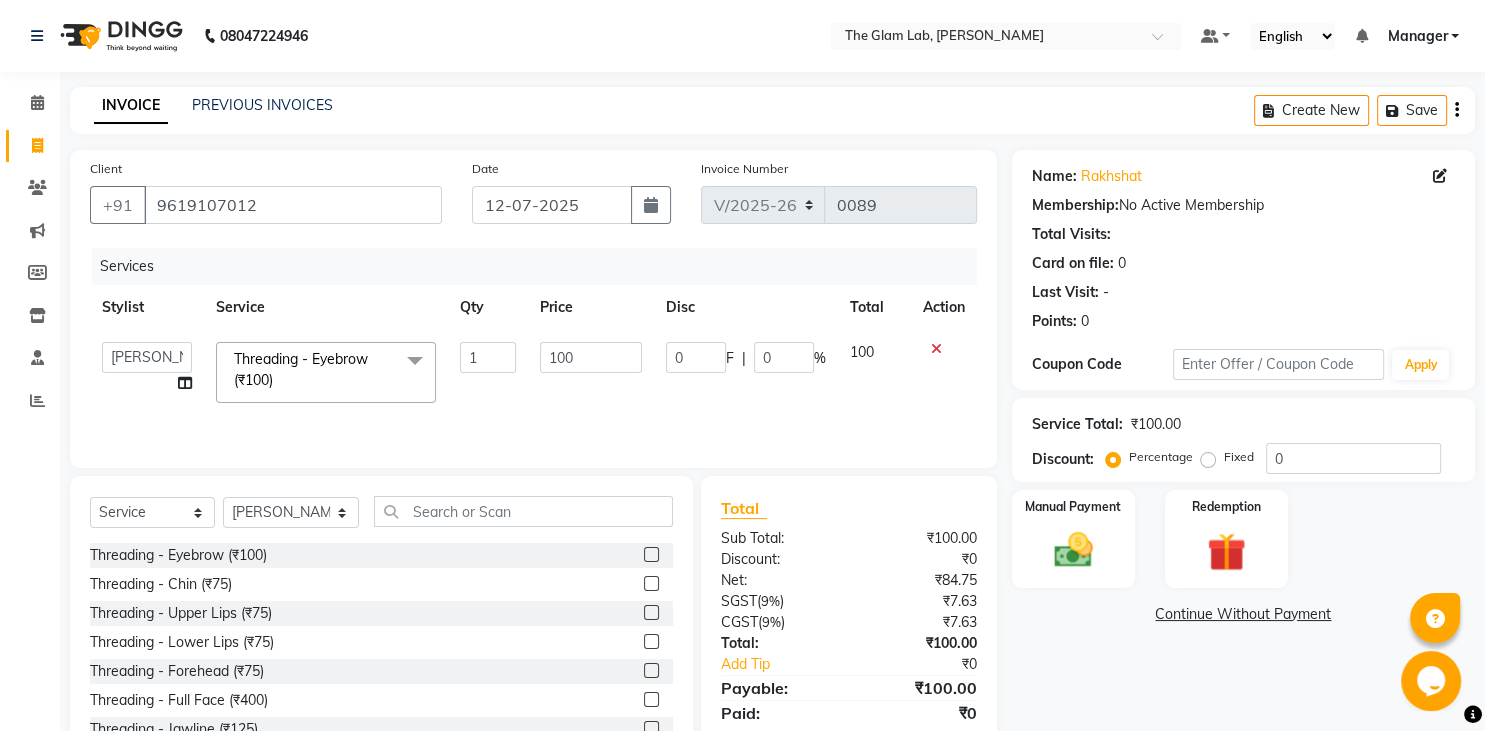 click on "100" 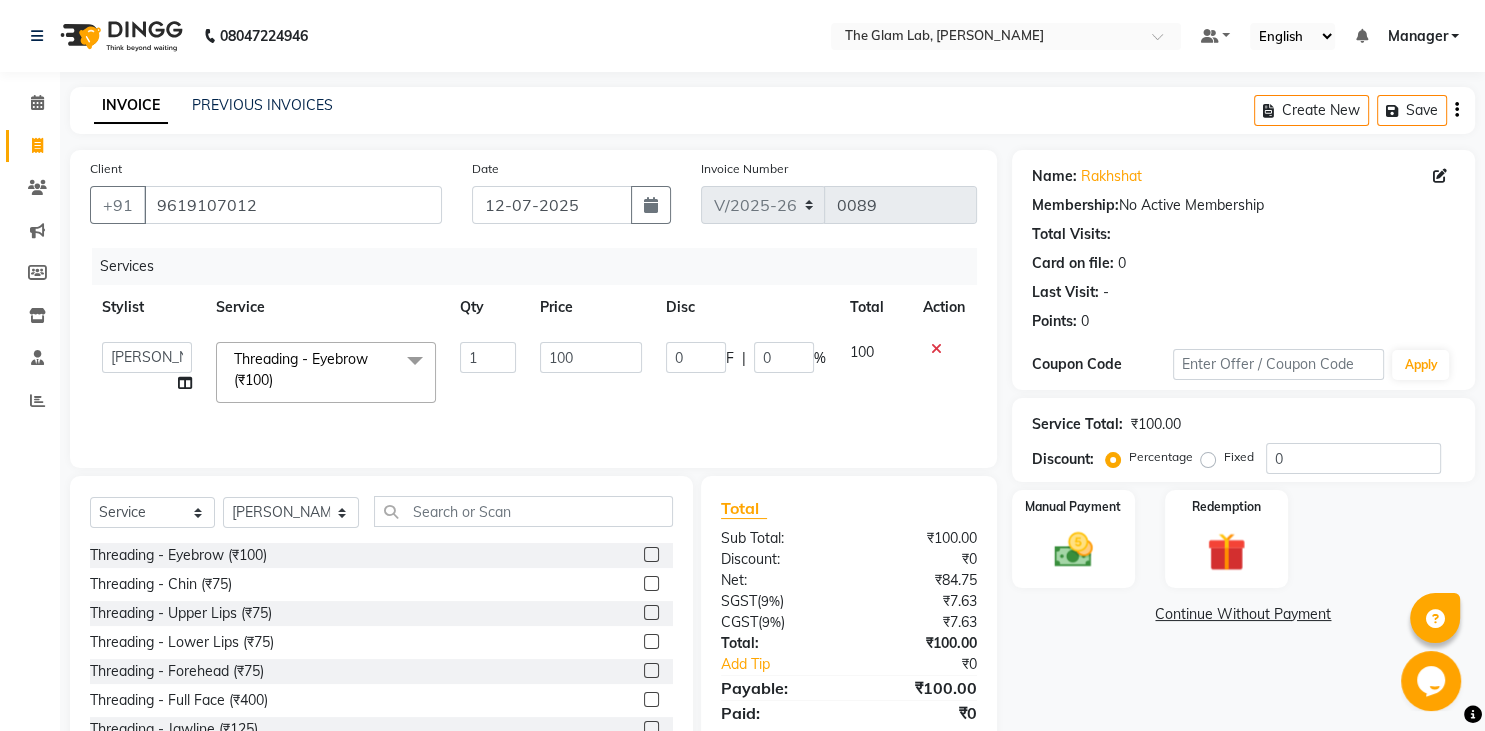 drag, startPoint x: 533, startPoint y: 349, endPoint x: 567, endPoint y: 362, distance: 36.40055 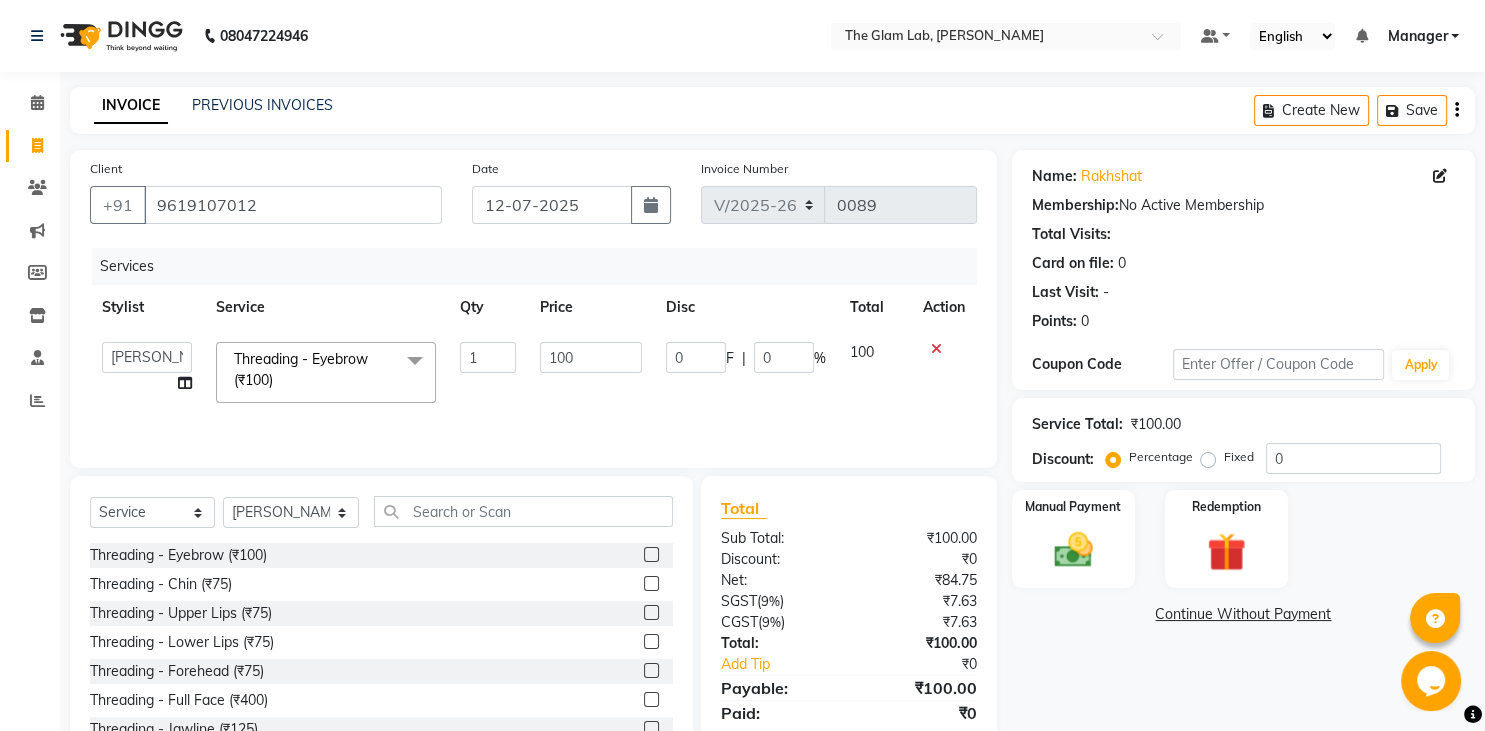 click on "100" 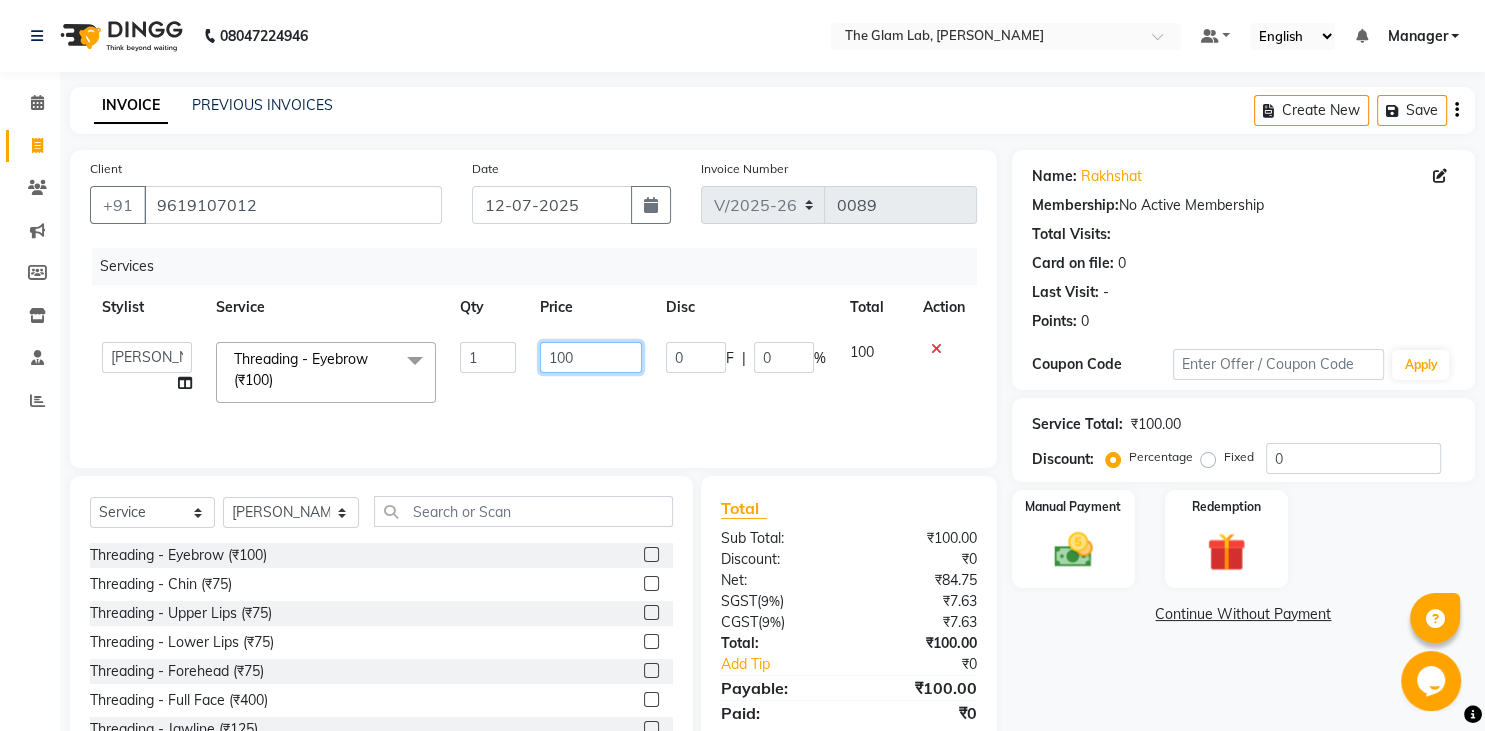 click on "100" 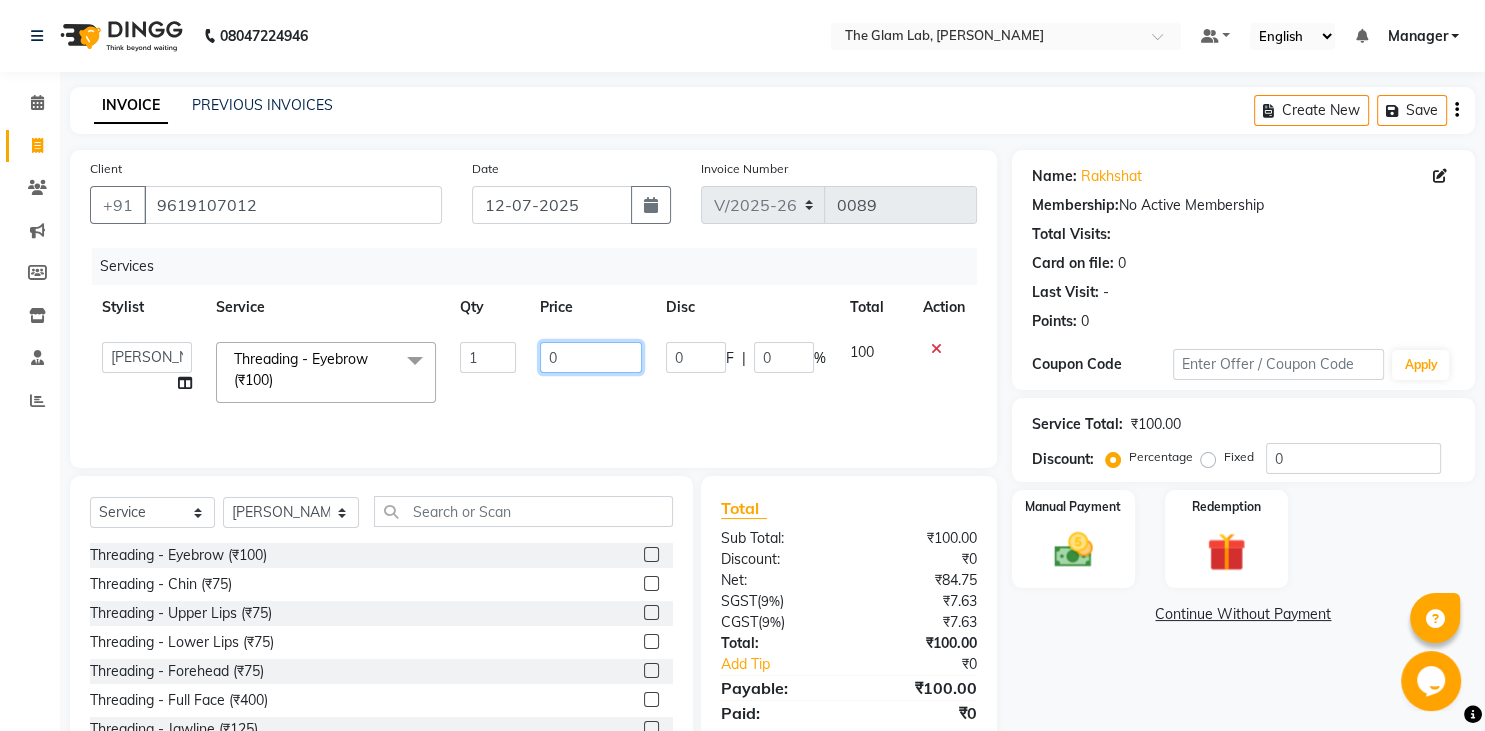 type on "50" 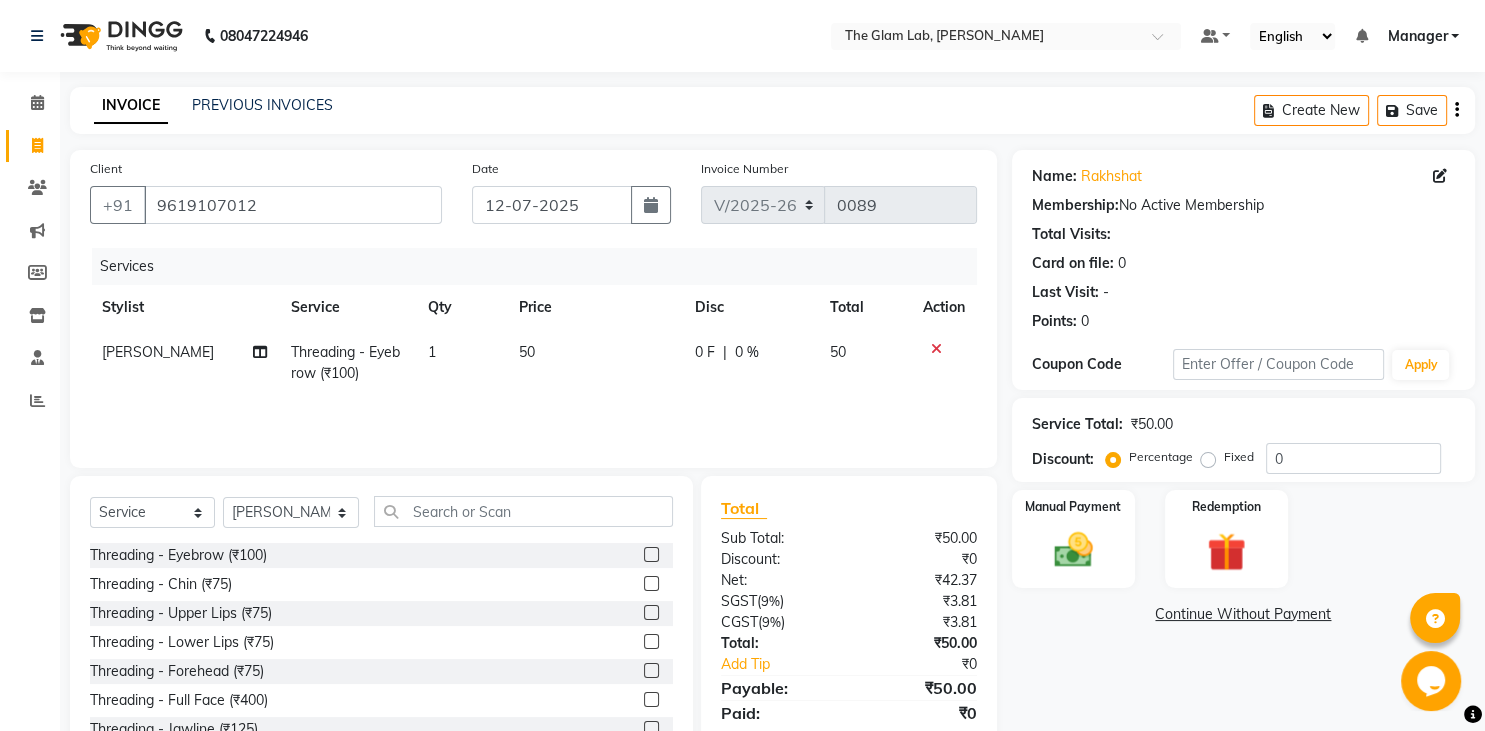 click on "50" 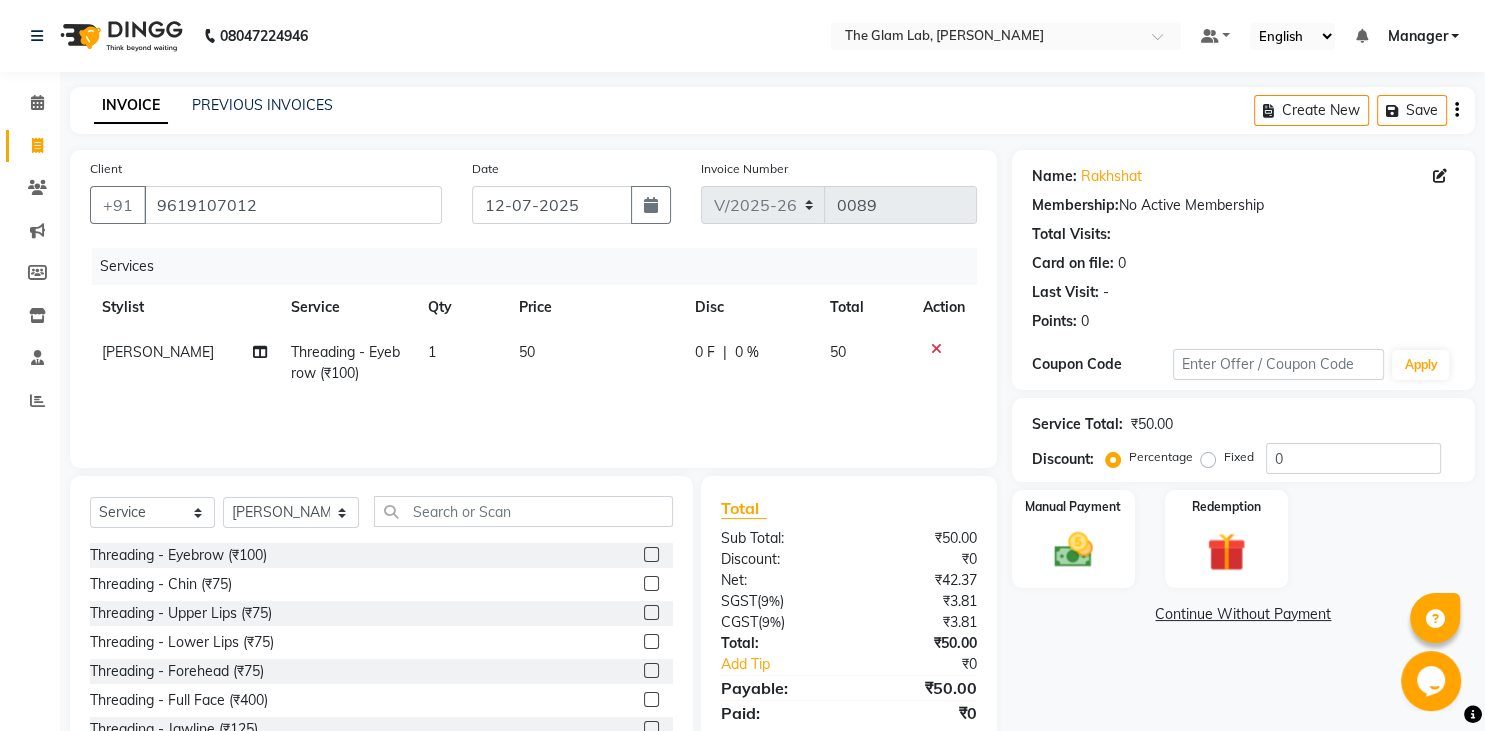 select on "79461" 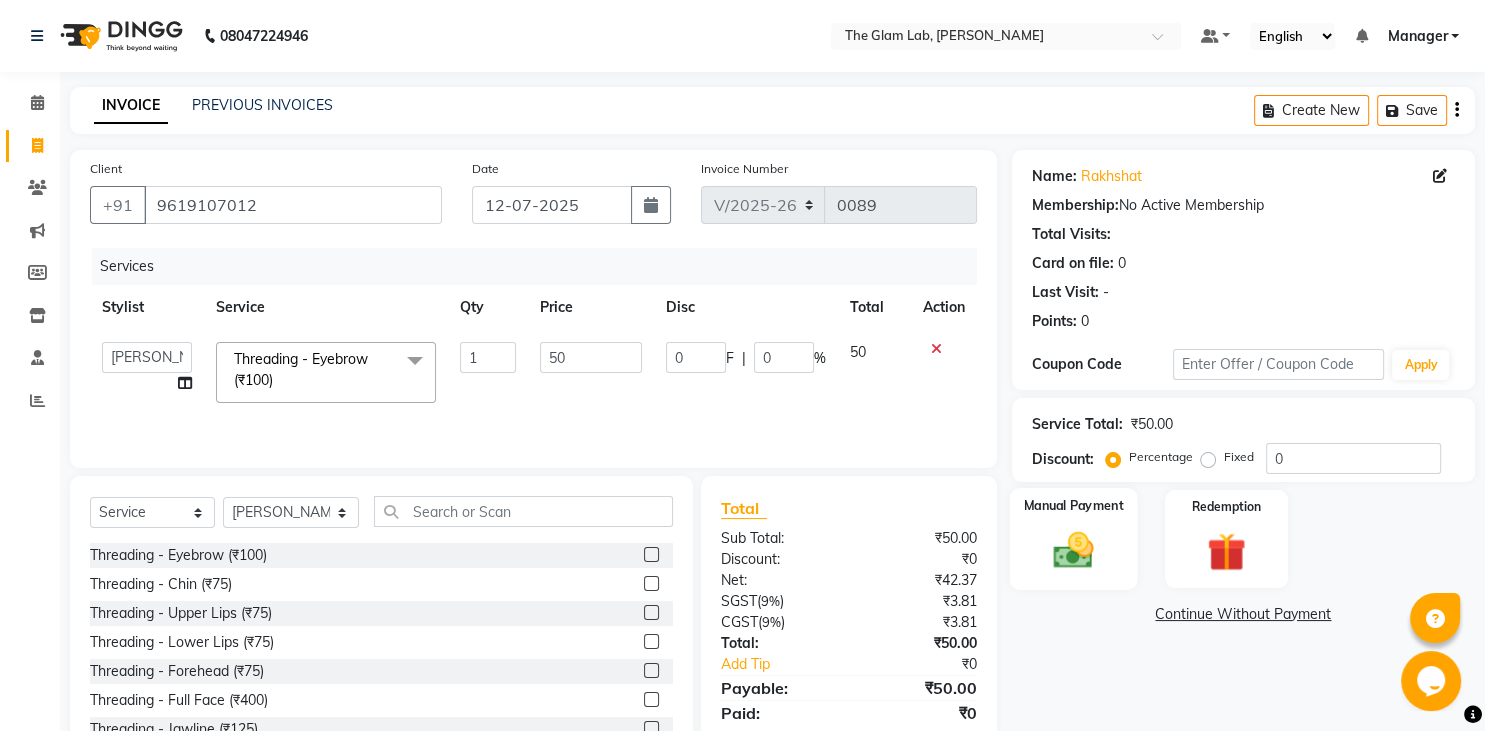 click 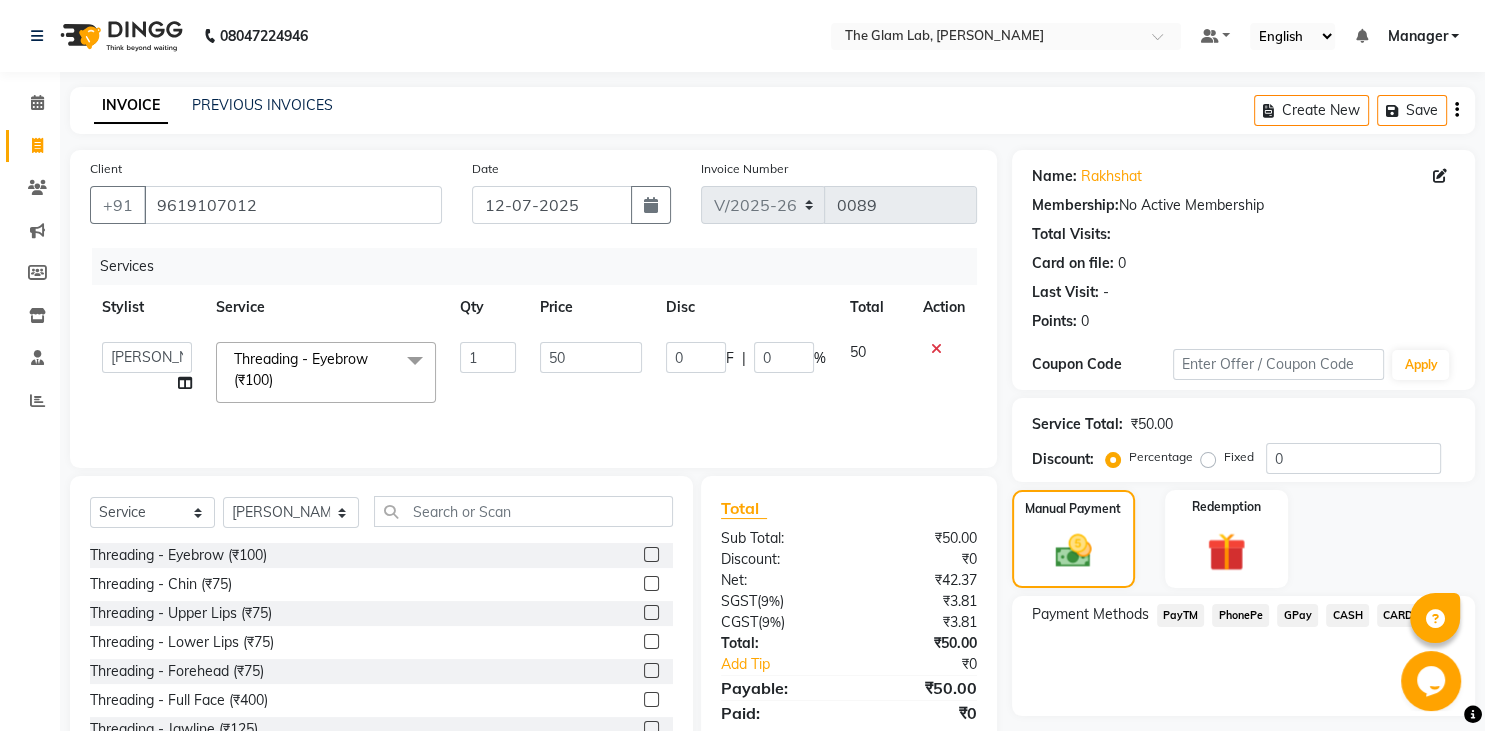 click on "PayTM" 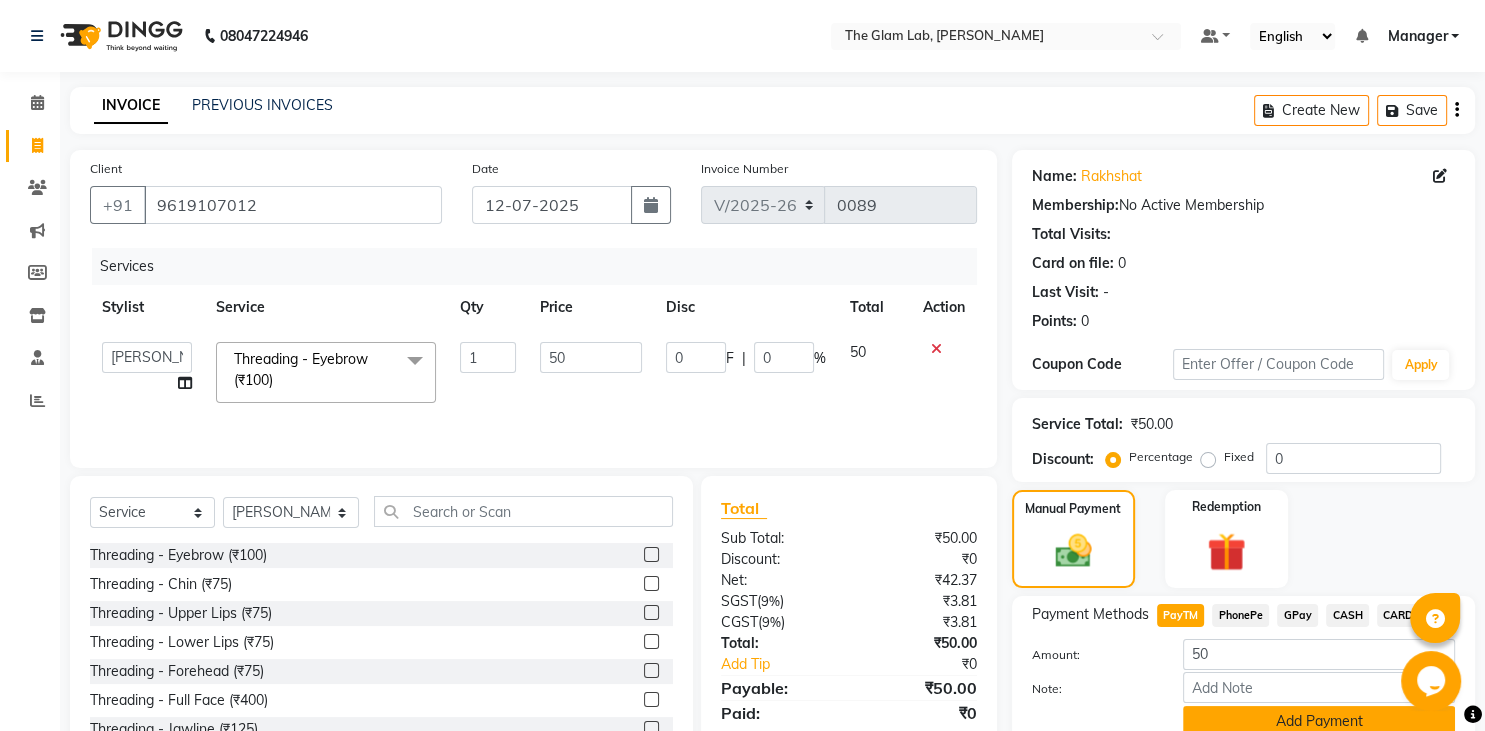 scroll, scrollTop: 108, scrollLeft: 0, axis: vertical 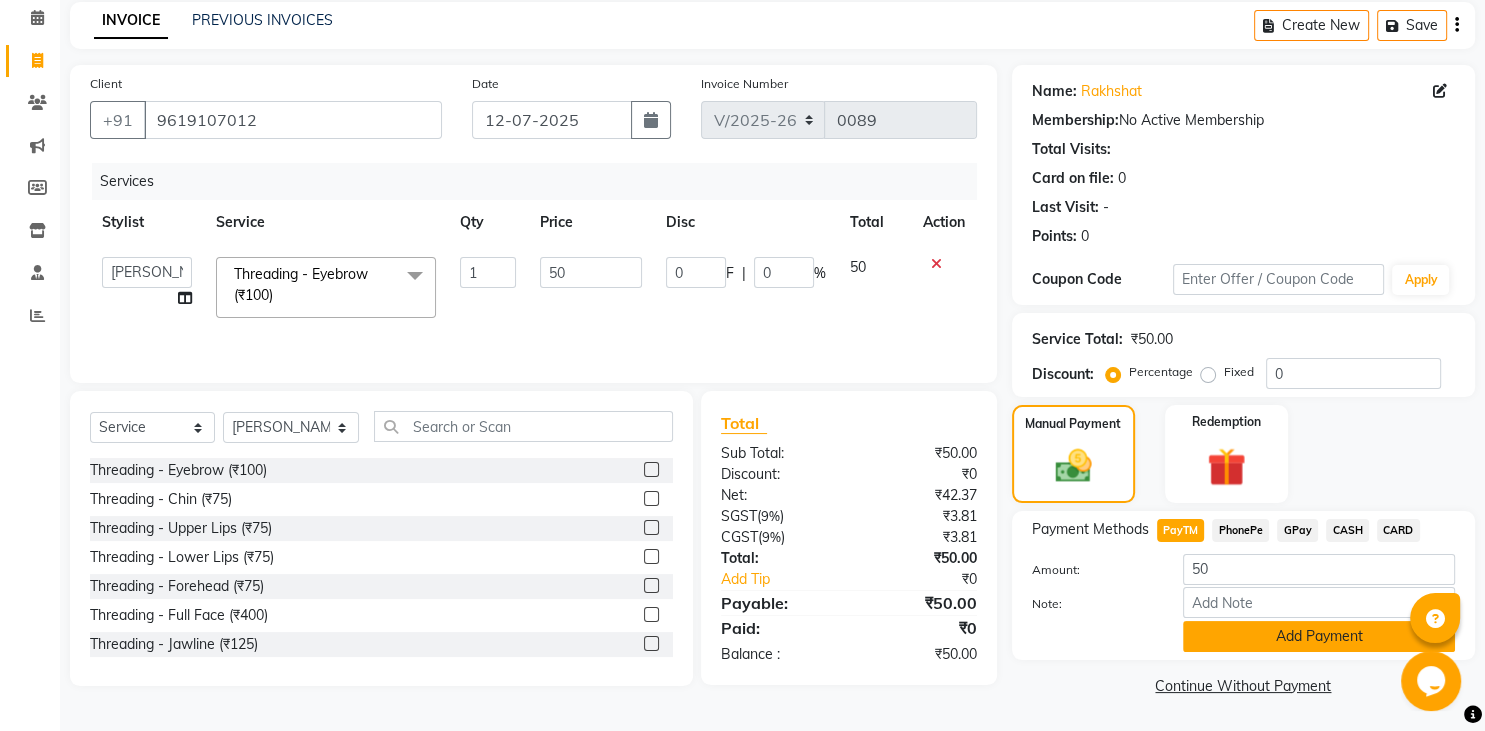 click on "Add Payment" 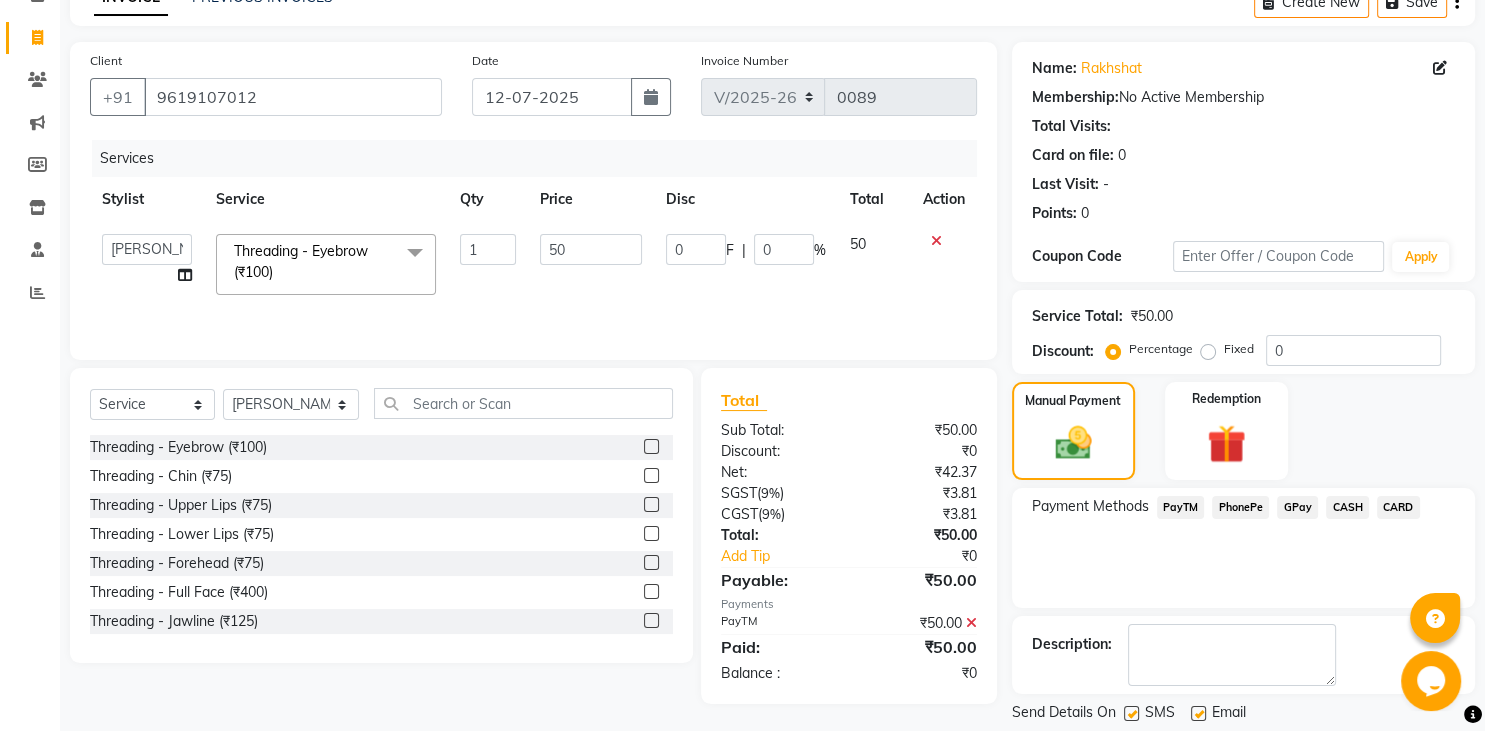 scroll, scrollTop: 190, scrollLeft: 0, axis: vertical 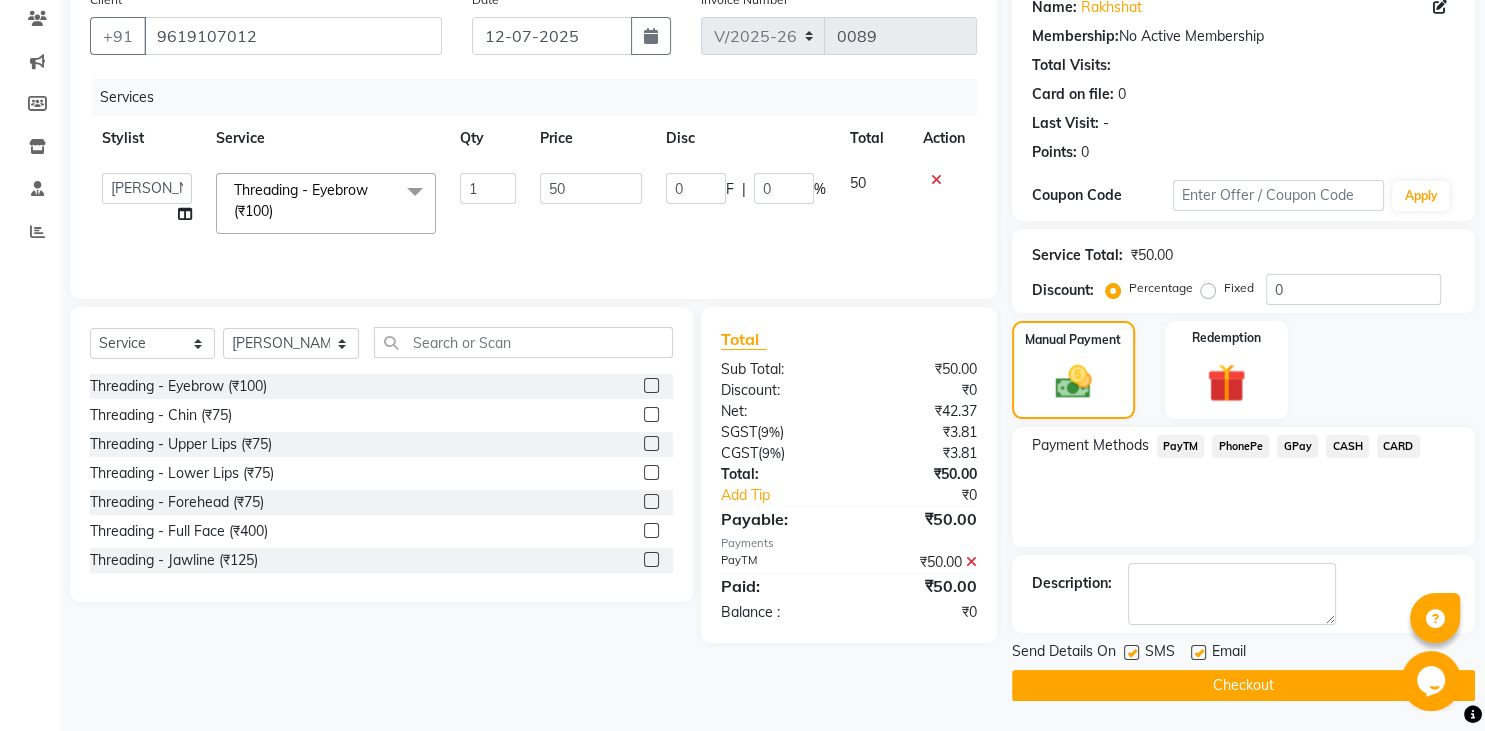 click 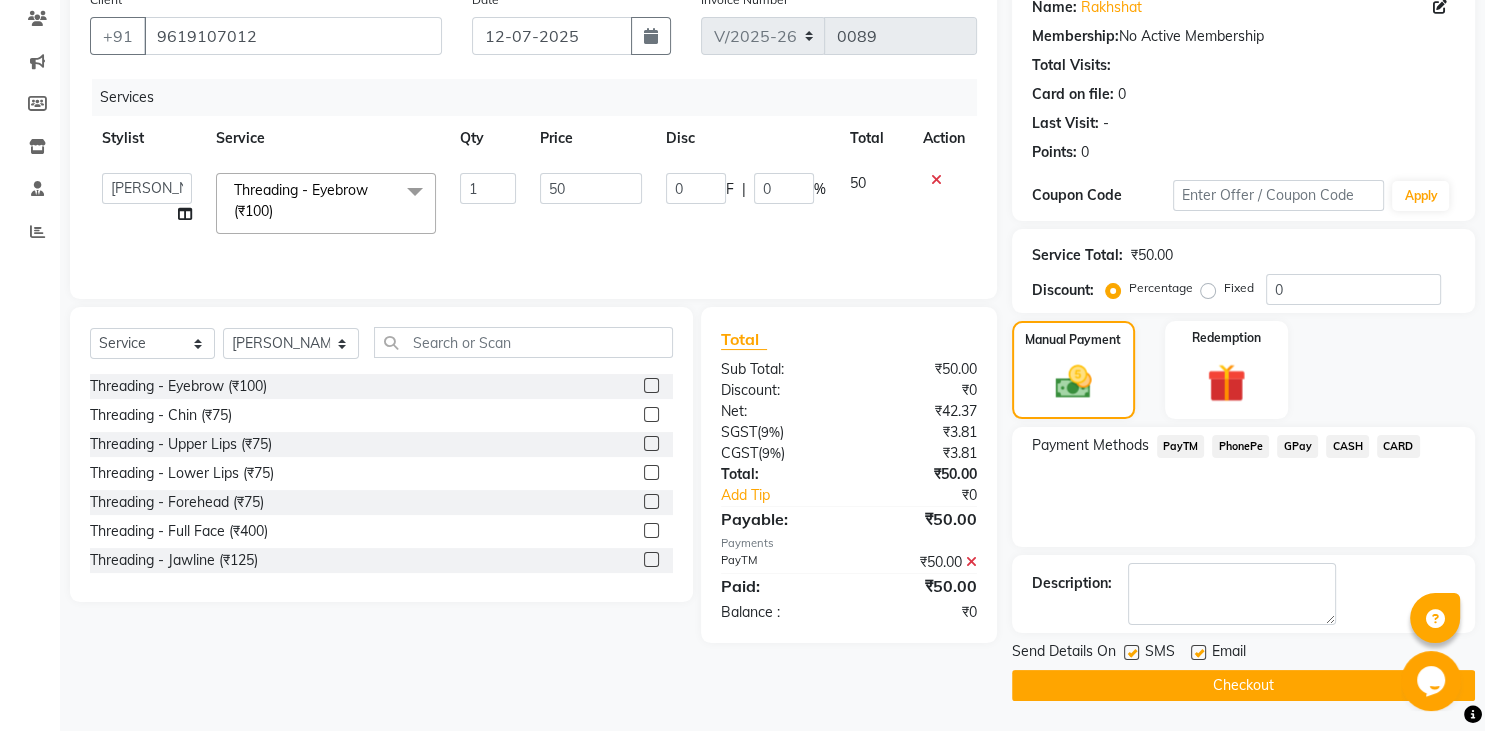click at bounding box center (1197, 653) 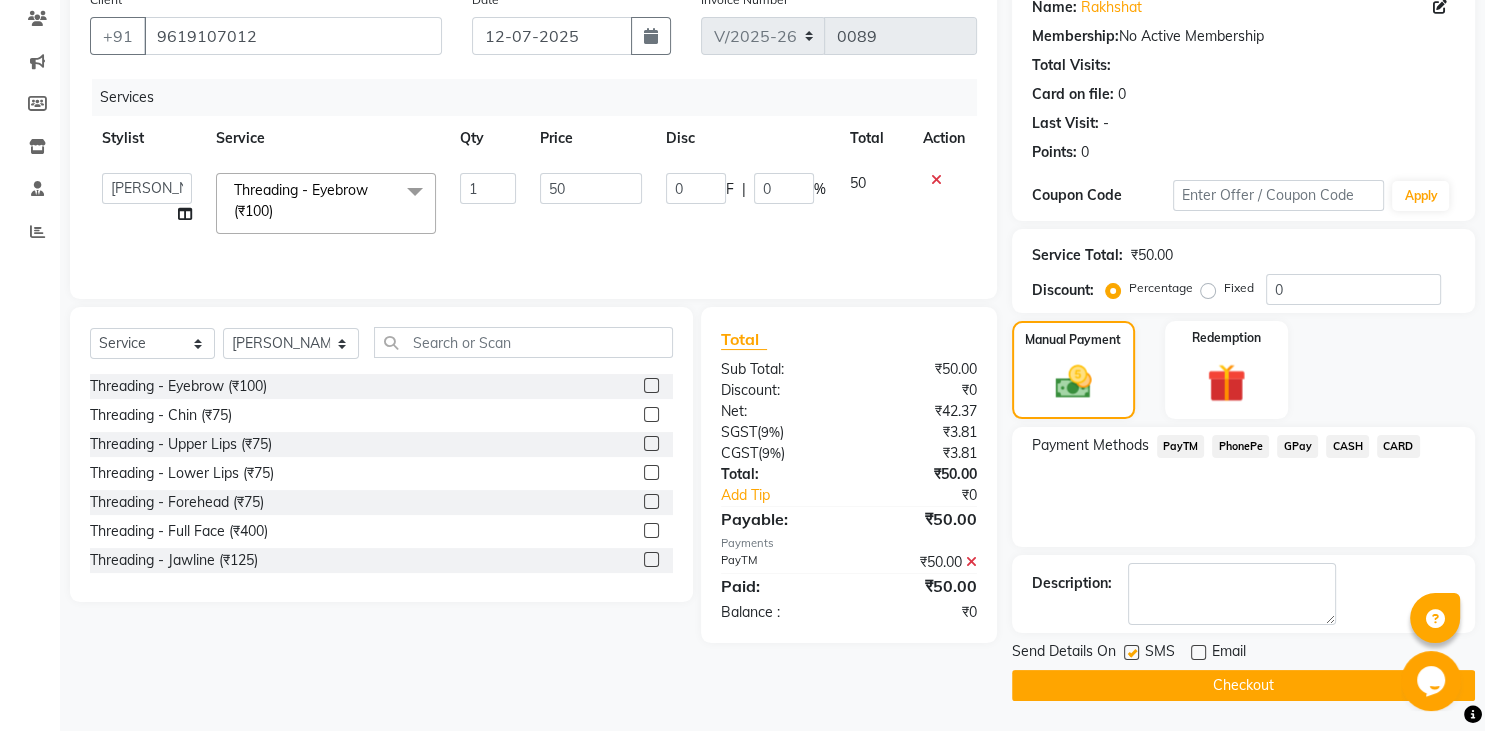 click 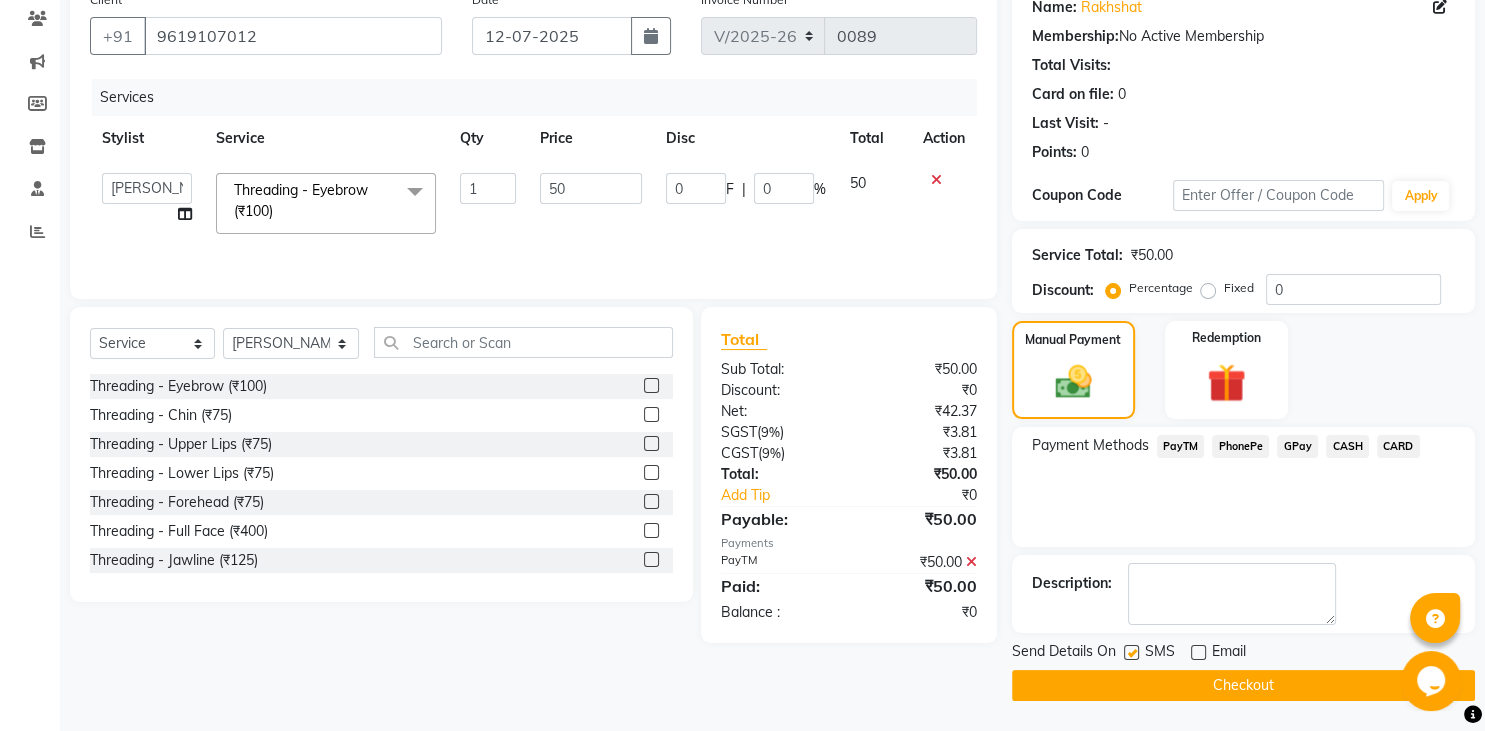 click at bounding box center (1130, 653) 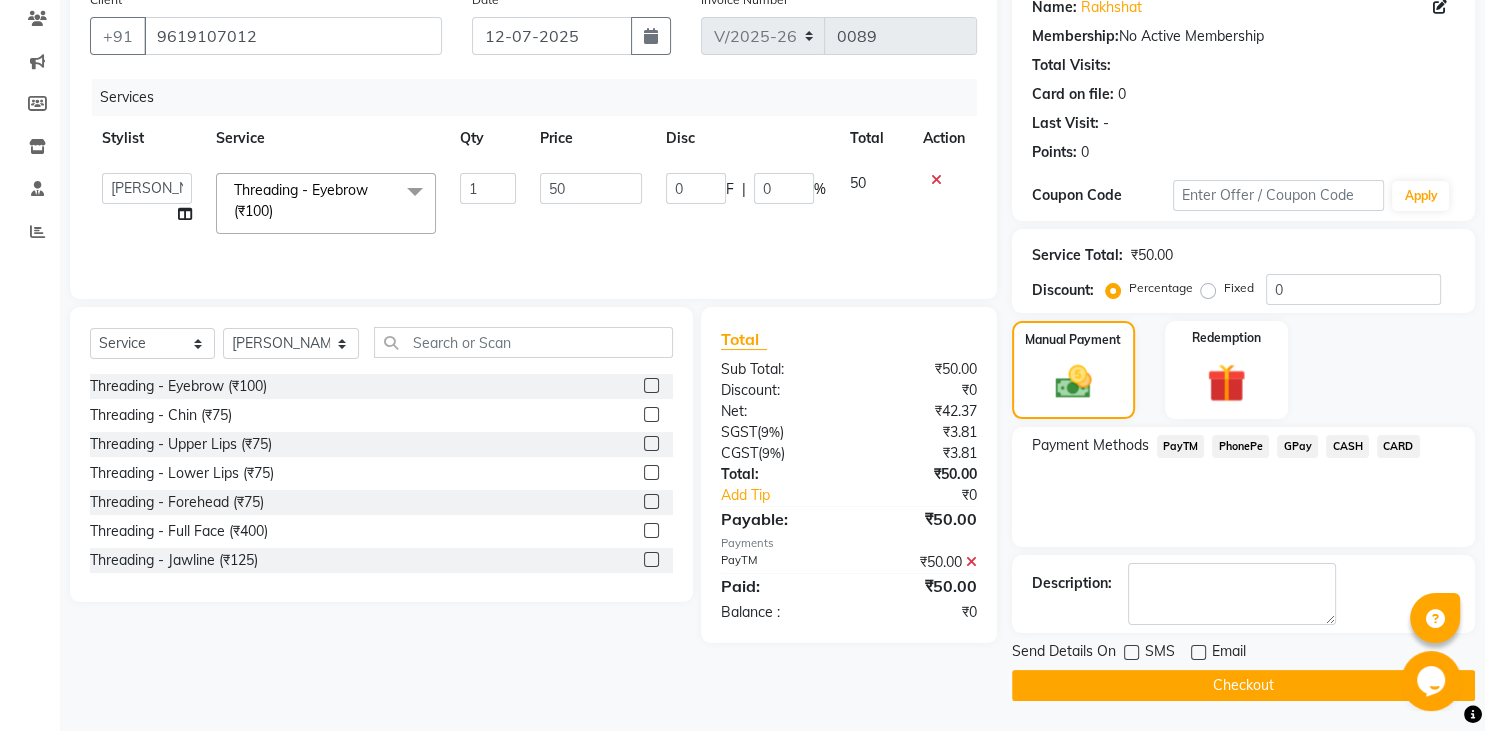 click on "Checkout" 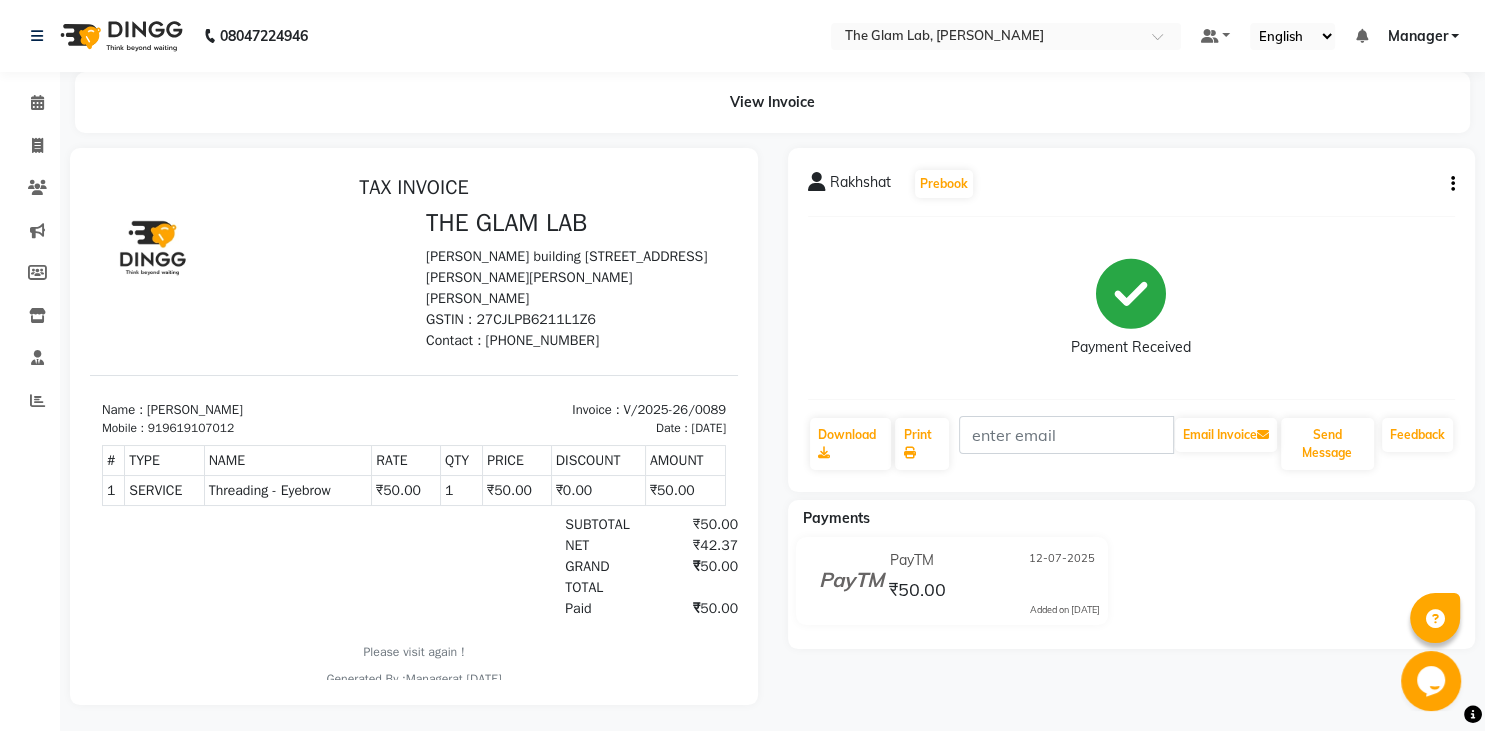 scroll, scrollTop: 2, scrollLeft: 0, axis: vertical 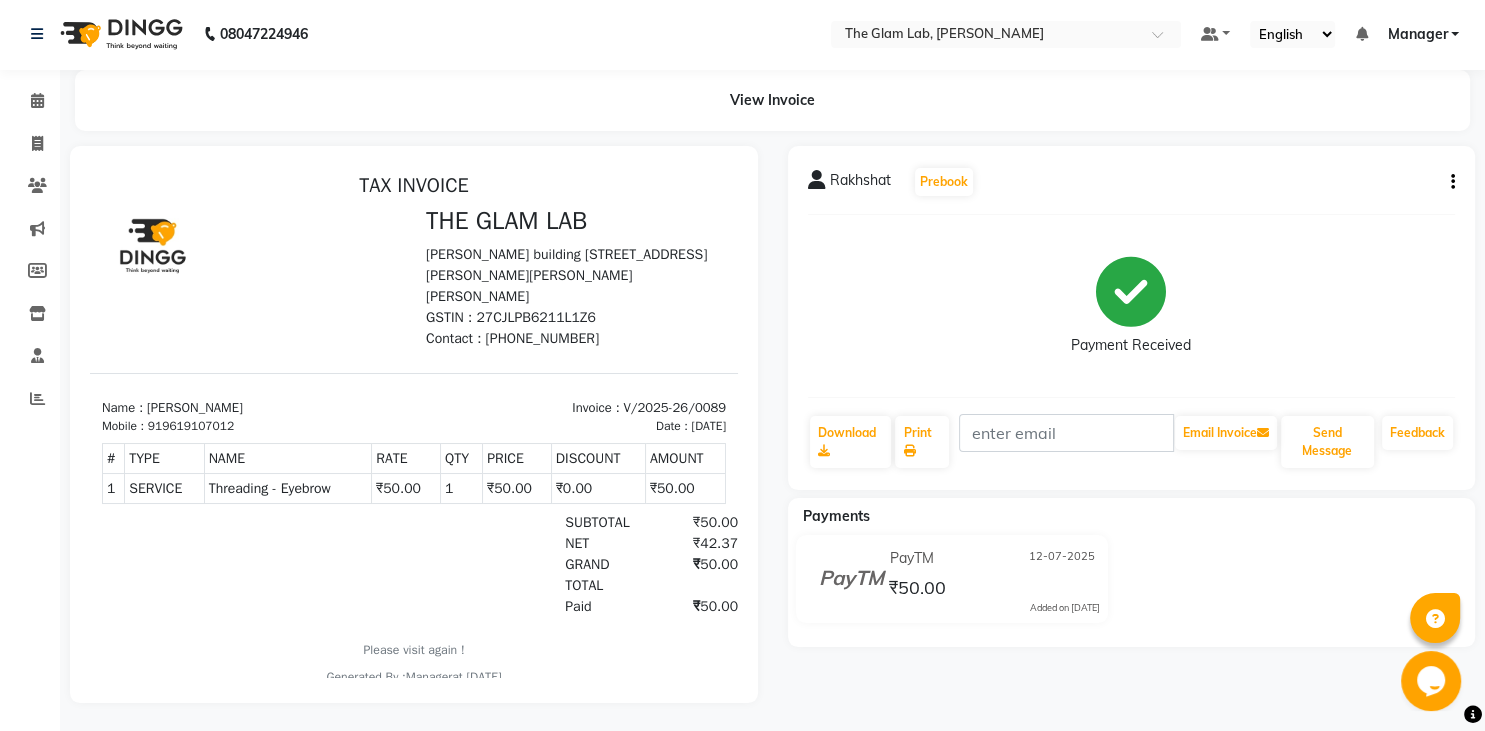 drag, startPoint x: 347, startPoint y: 535, endPoint x: 164, endPoint y: 472, distance: 193.5407 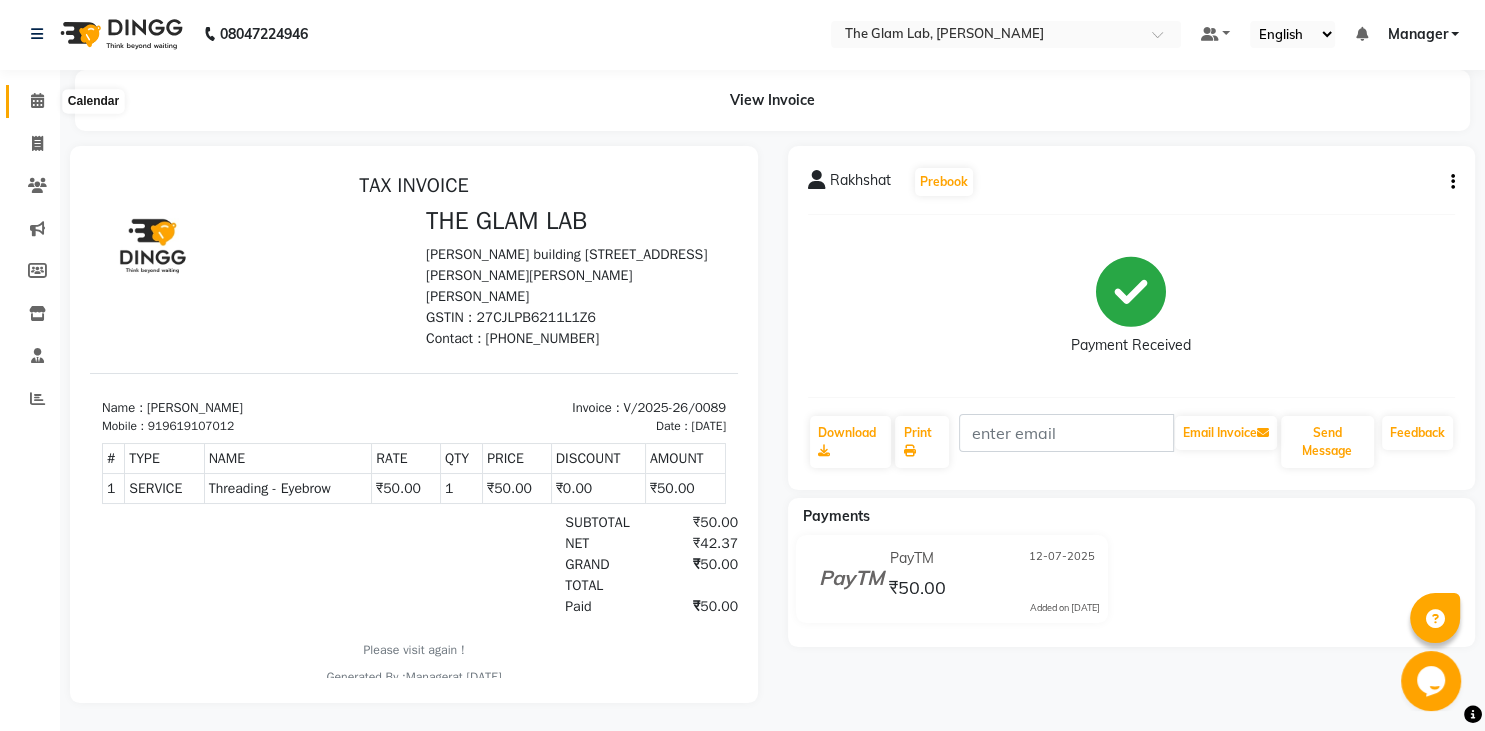 click 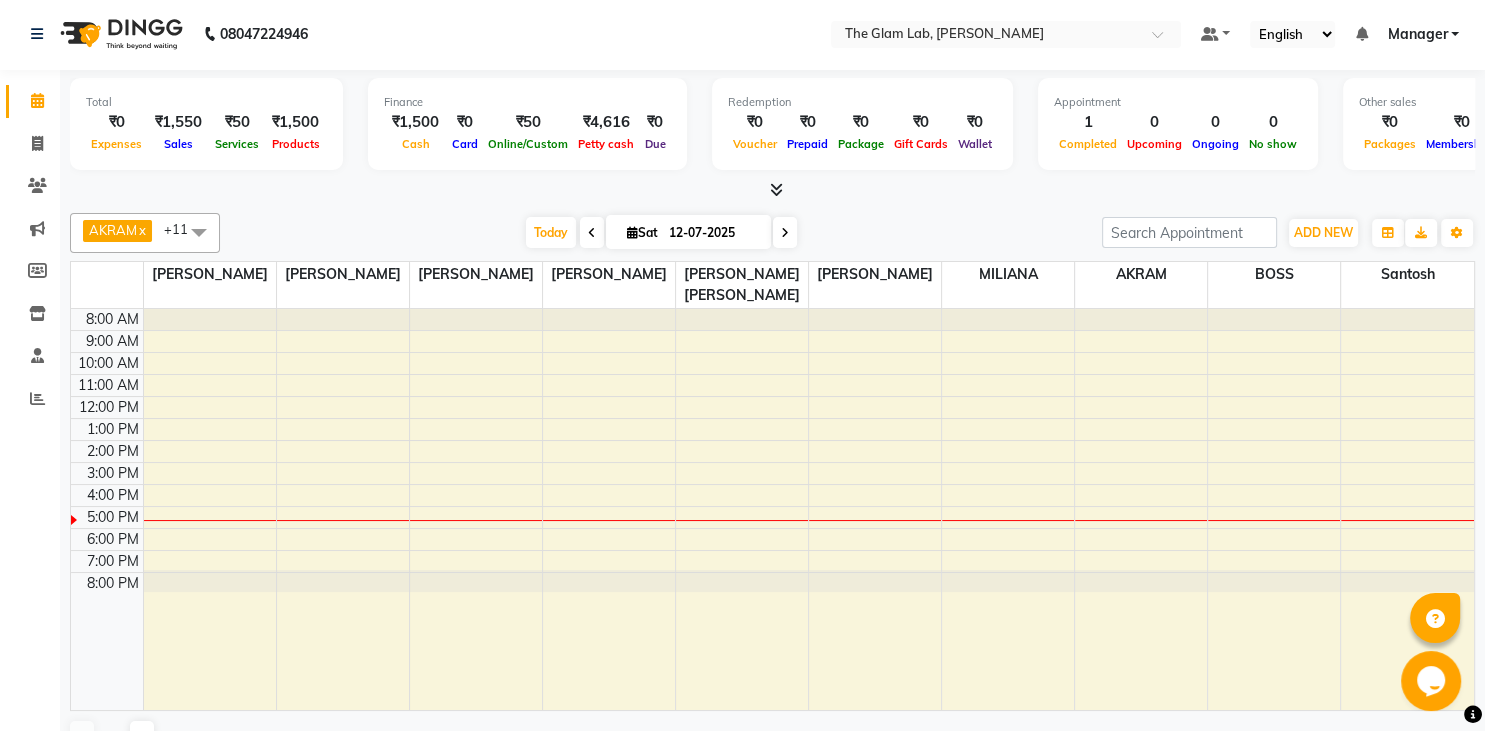 scroll, scrollTop: 0, scrollLeft: 0, axis: both 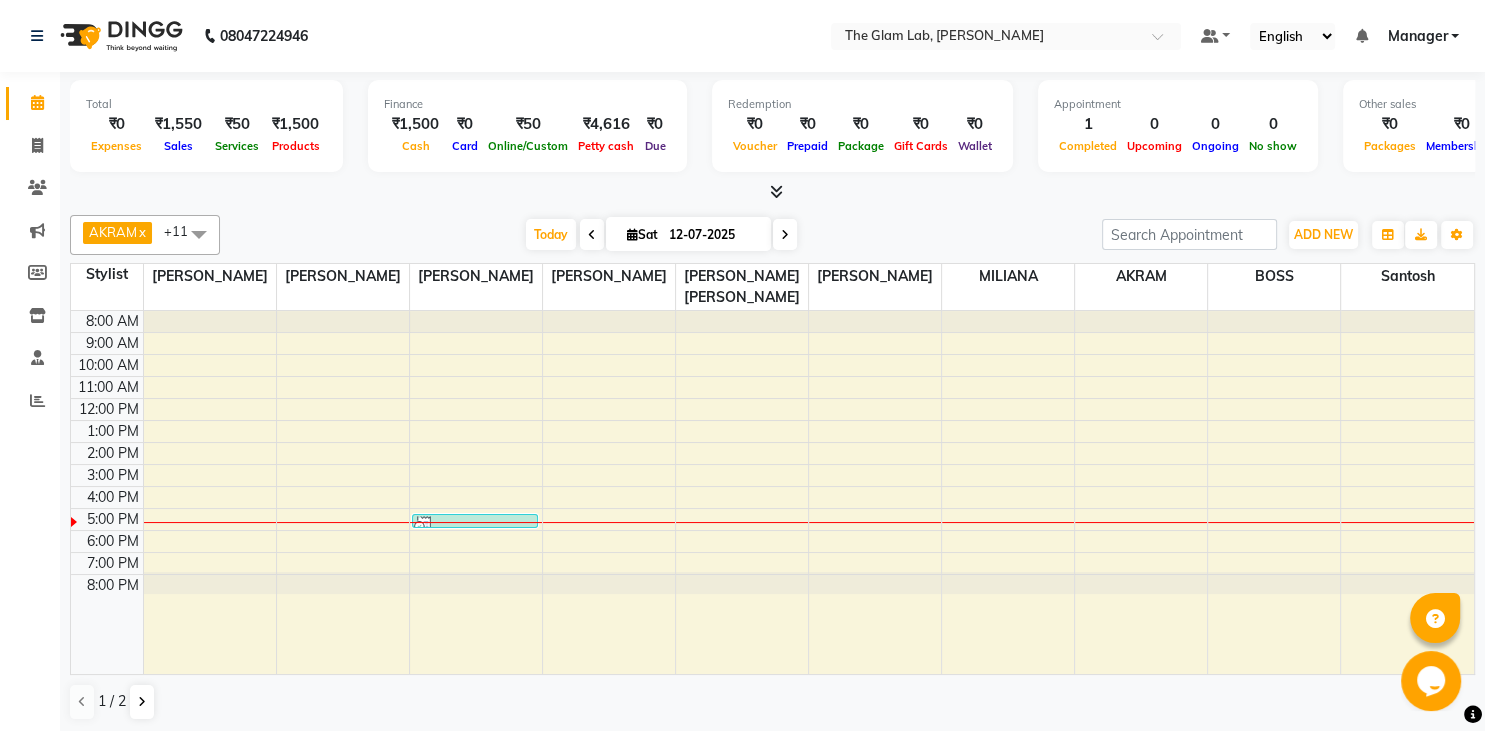 click at bounding box center [632, 234] 